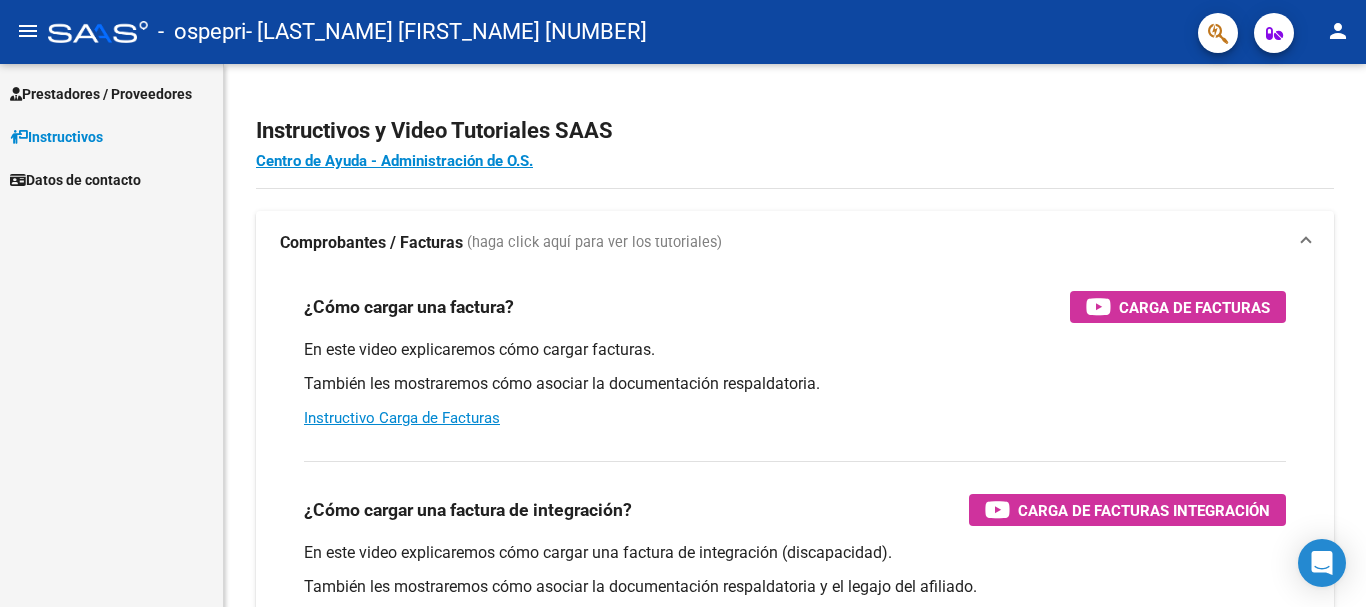 scroll, scrollTop: 0, scrollLeft: 0, axis: both 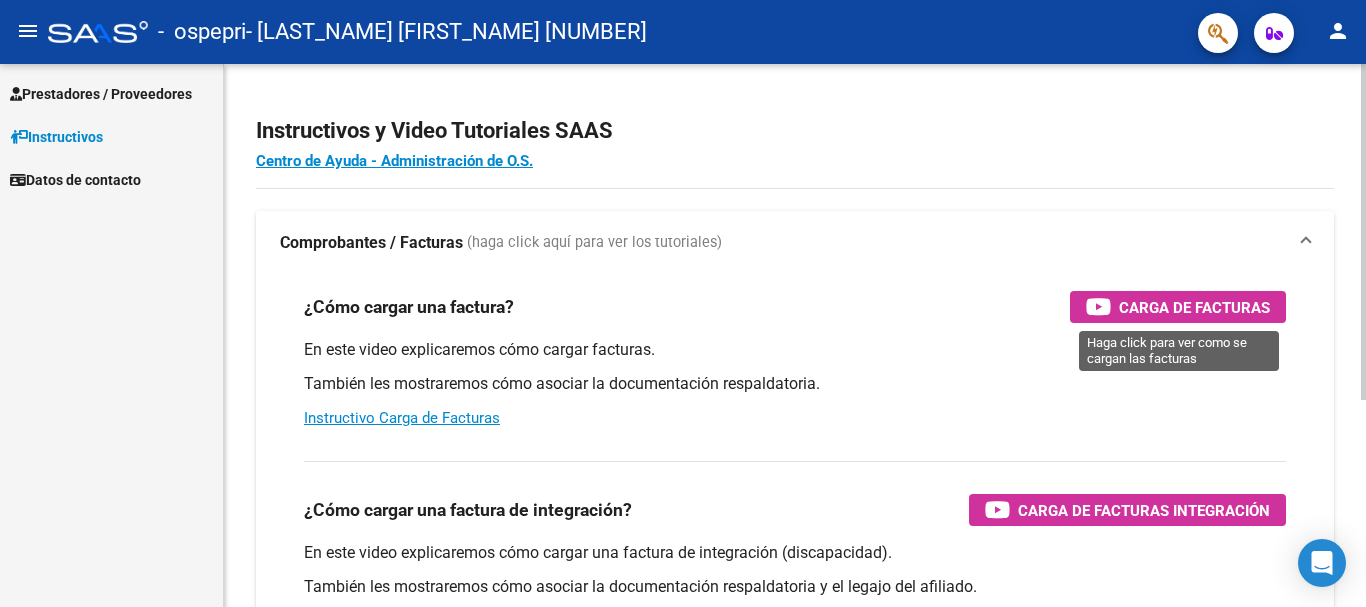 click on "Carga de Facturas" at bounding box center [1178, 307] 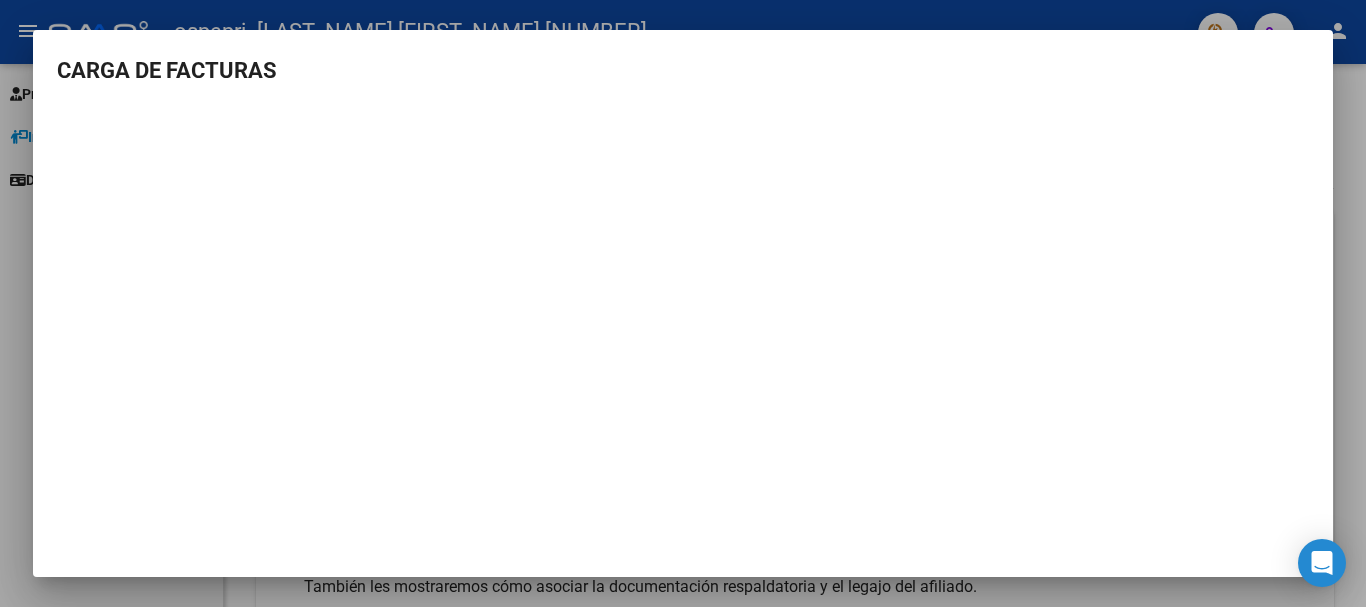 click on "CARGA DE FACTURAS" at bounding box center [683, 70] 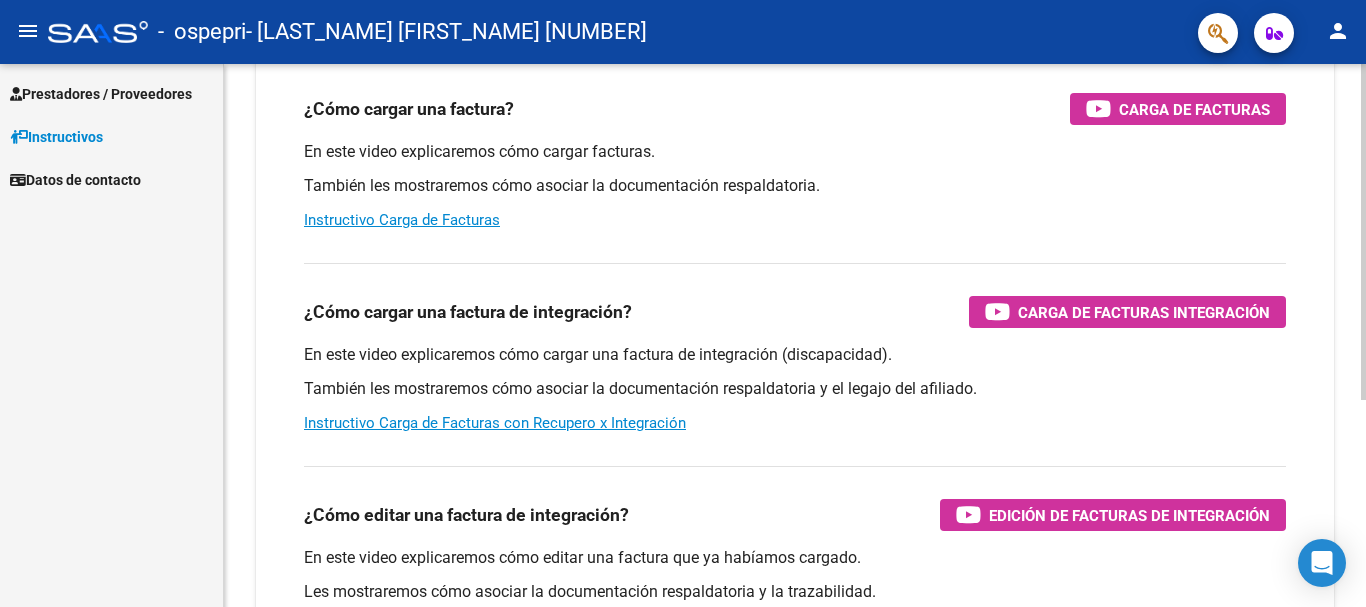 scroll, scrollTop: 200, scrollLeft: 0, axis: vertical 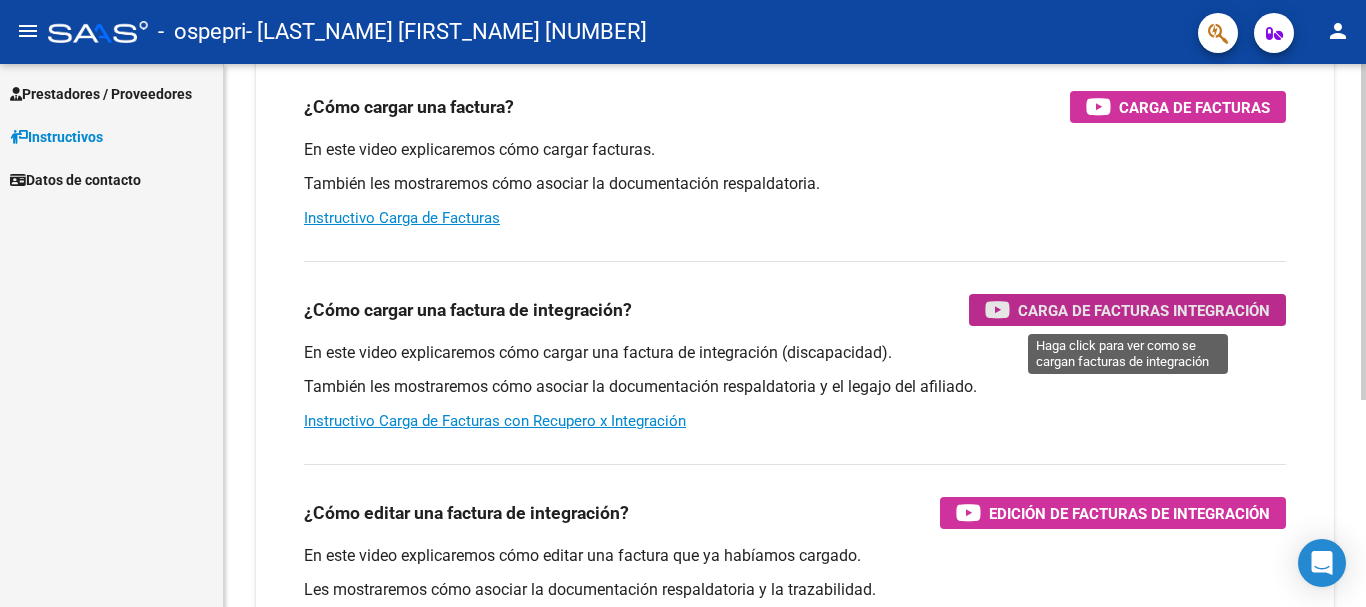 click on "Carga de Facturas Integración" at bounding box center (1144, 310) 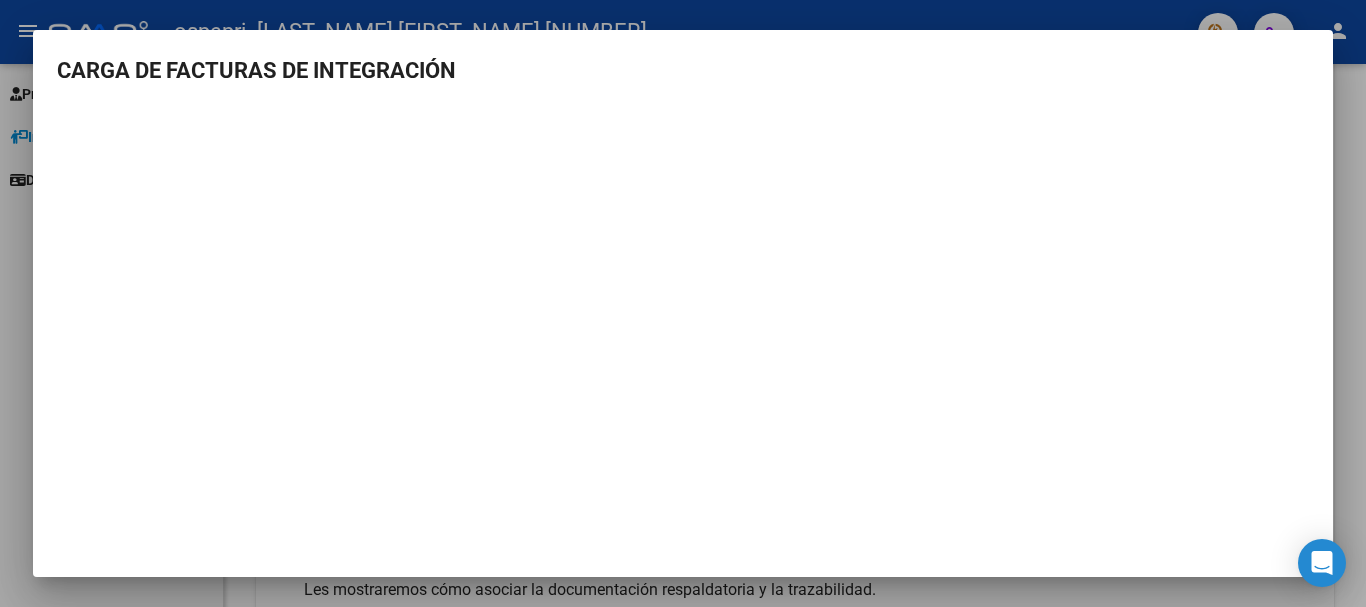 click at bounding box center (683, 303) 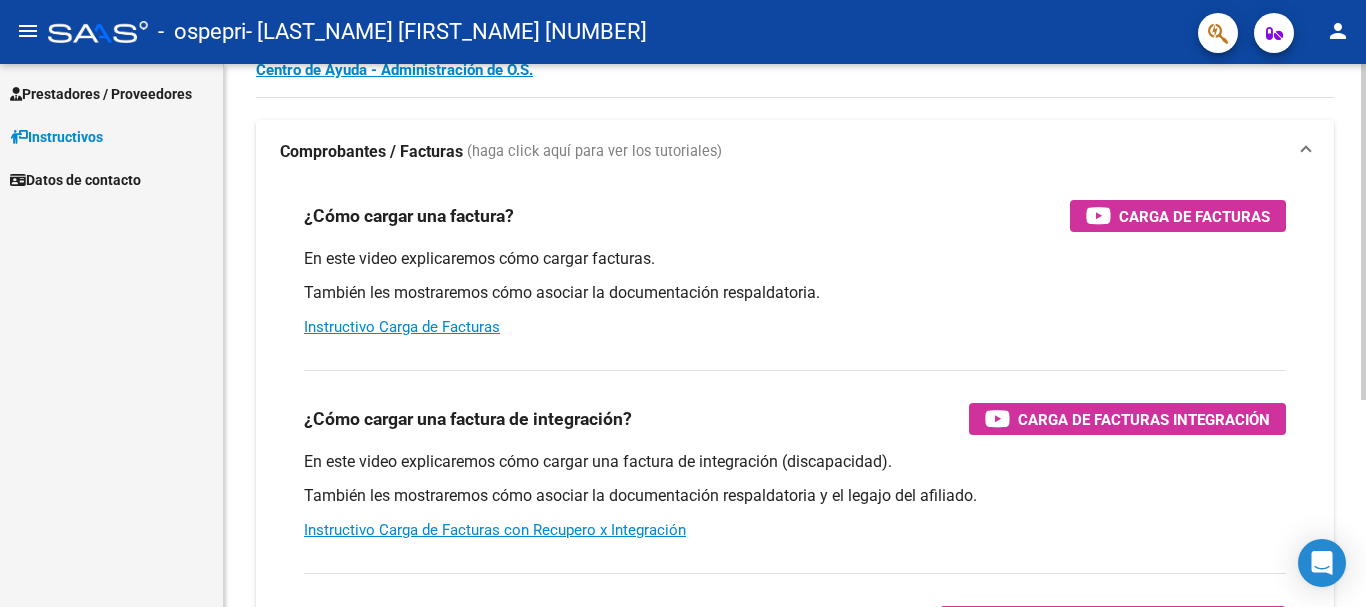scroll, scrollTop: 0, scrollLeft: 0, axis: both 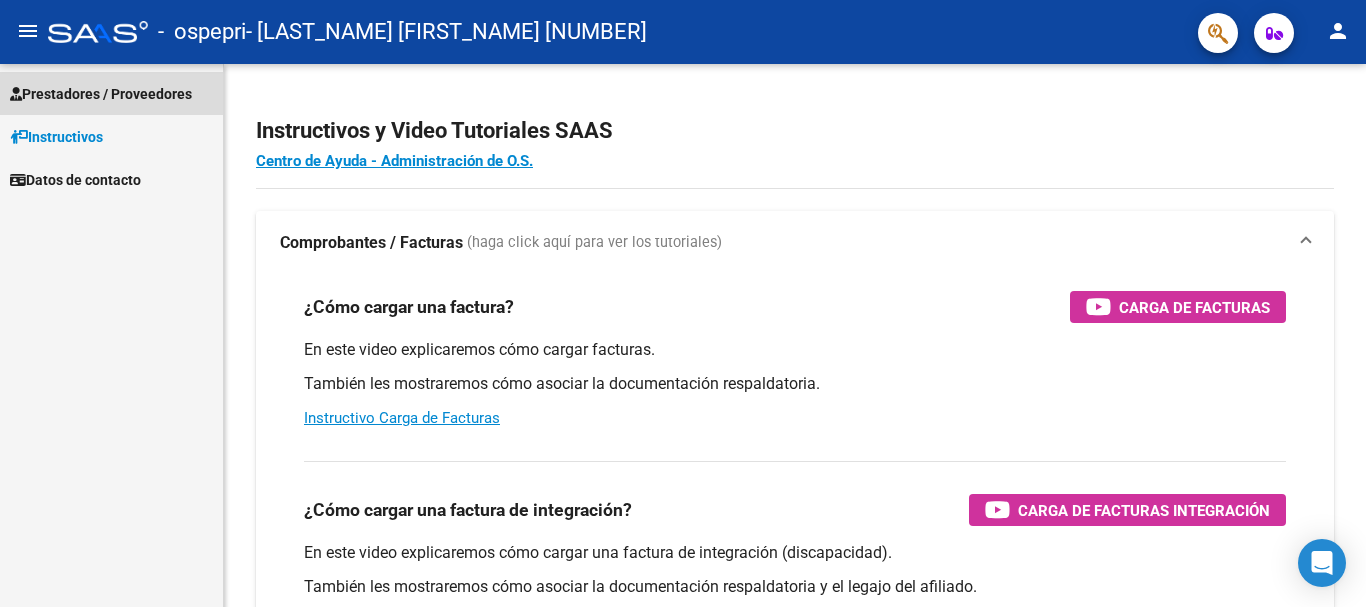 click on "Prestadores / Proveedores" at bounding box center (101, 94) 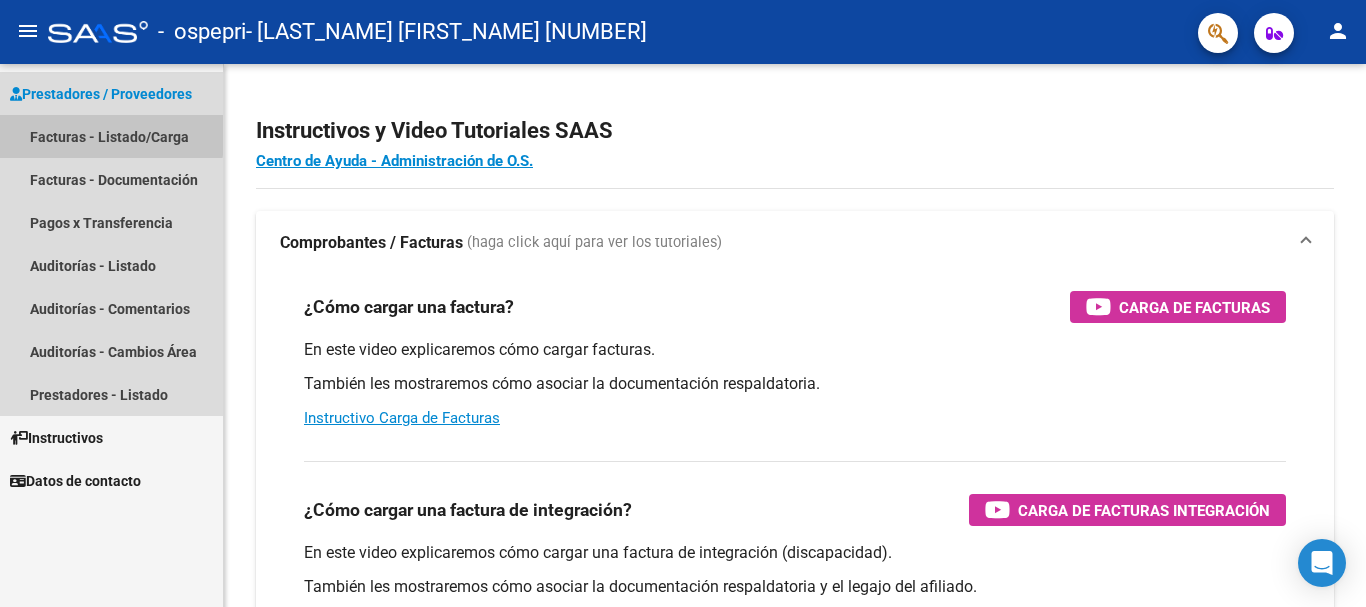click on "Facturas - Listado/Carga" at bounding box center [111, 136] 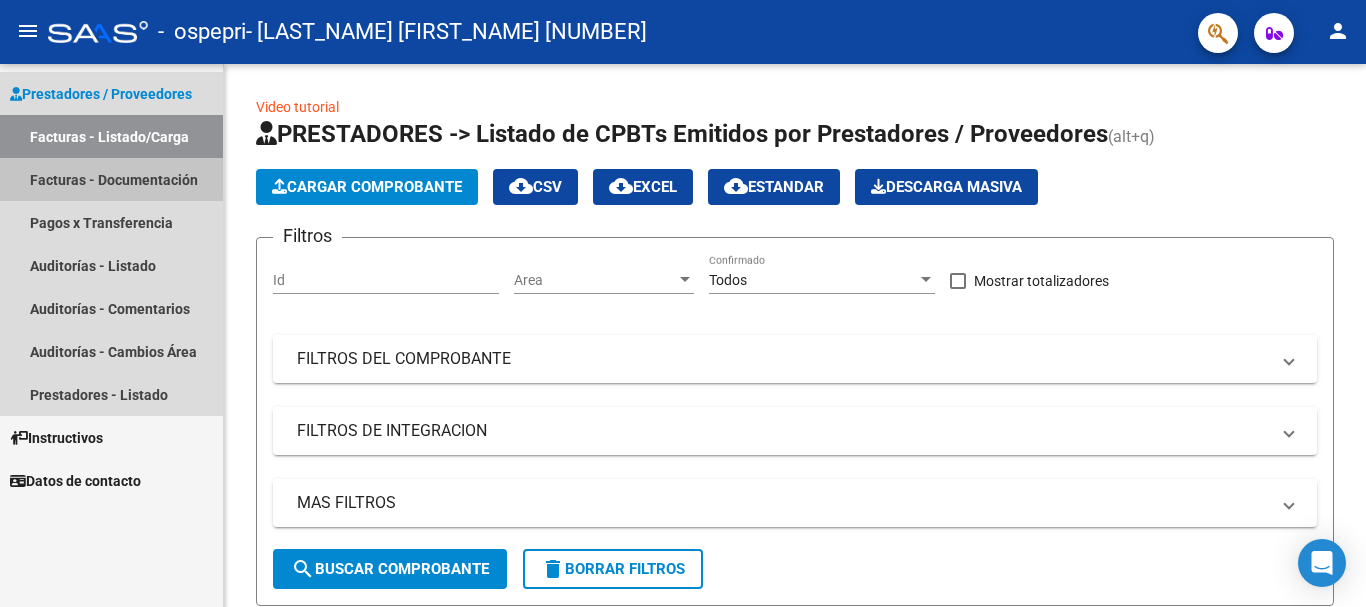 click on "Facturas - Documentación" at bounding box center [111, 179] 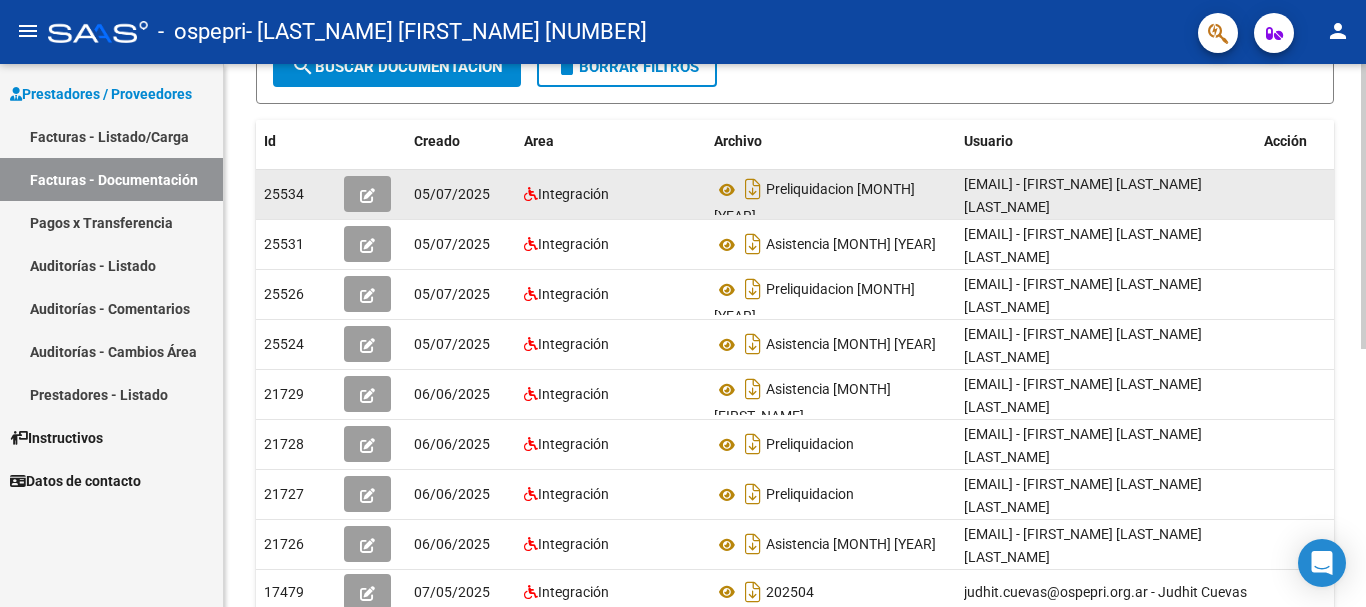 scroll, scrollTop: 0, scrollLeft: 0, axis: both 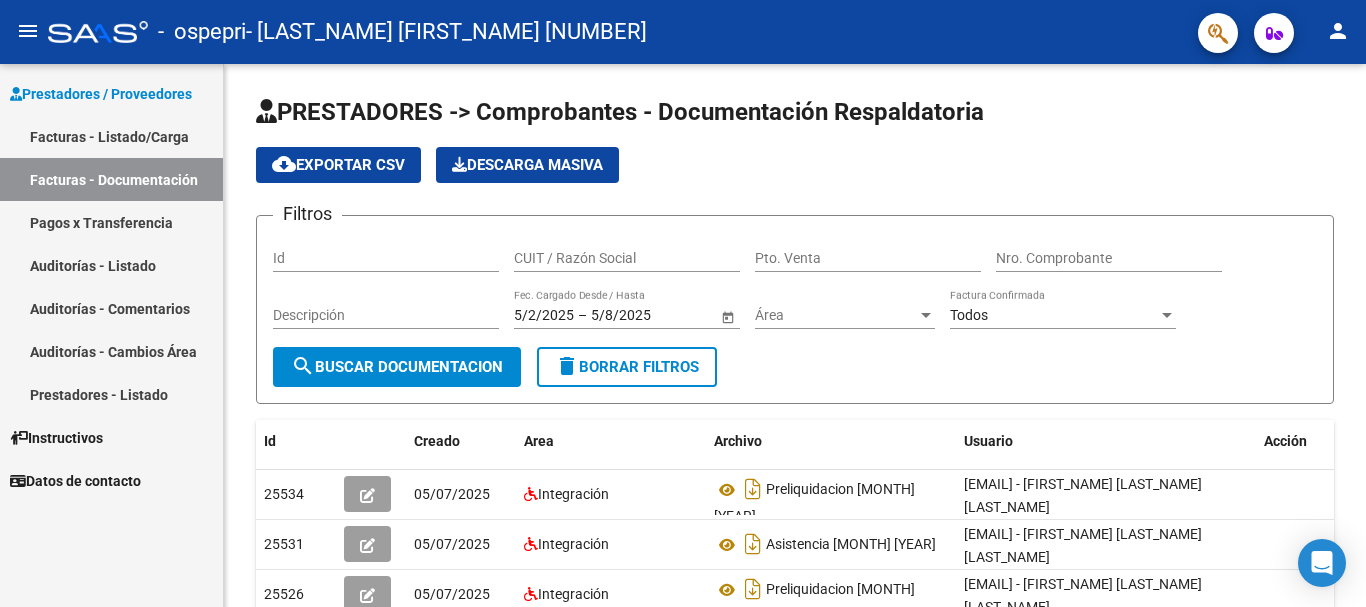 click on "Prestadores / Proveedores" at bounding box center [101, 94] 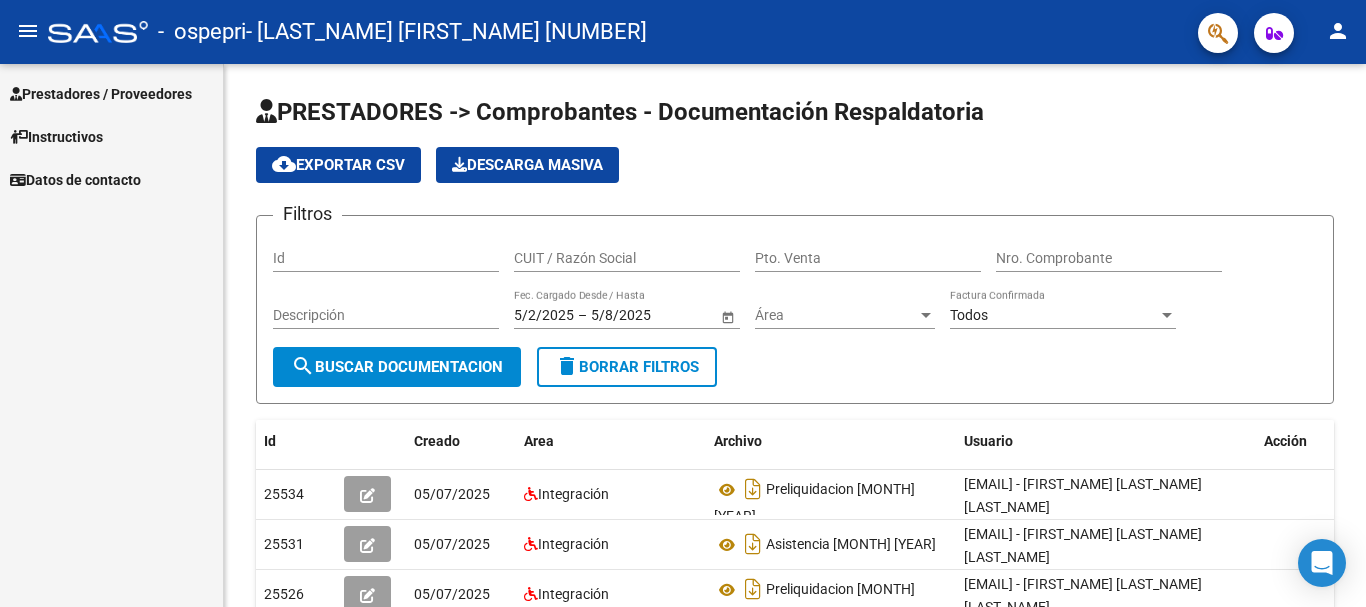 click on "Instructivos" at bounding box center [111, 136] 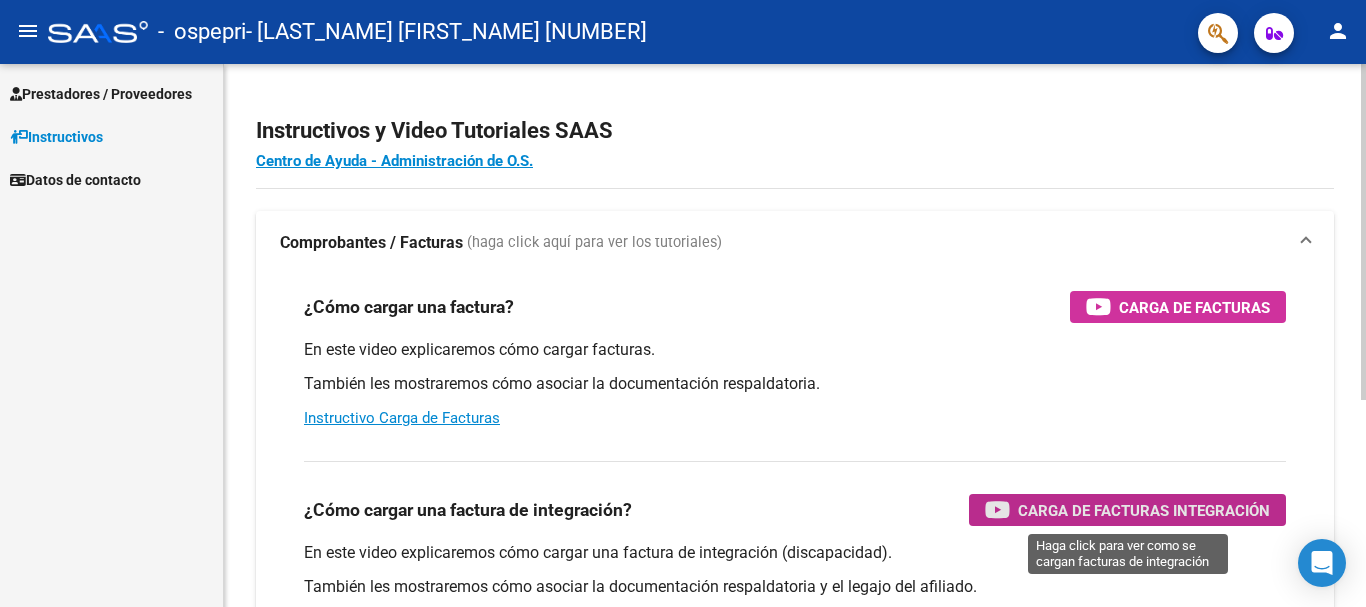 click on "Carga de Facturas Integración" at bounding box center (1144, 510) 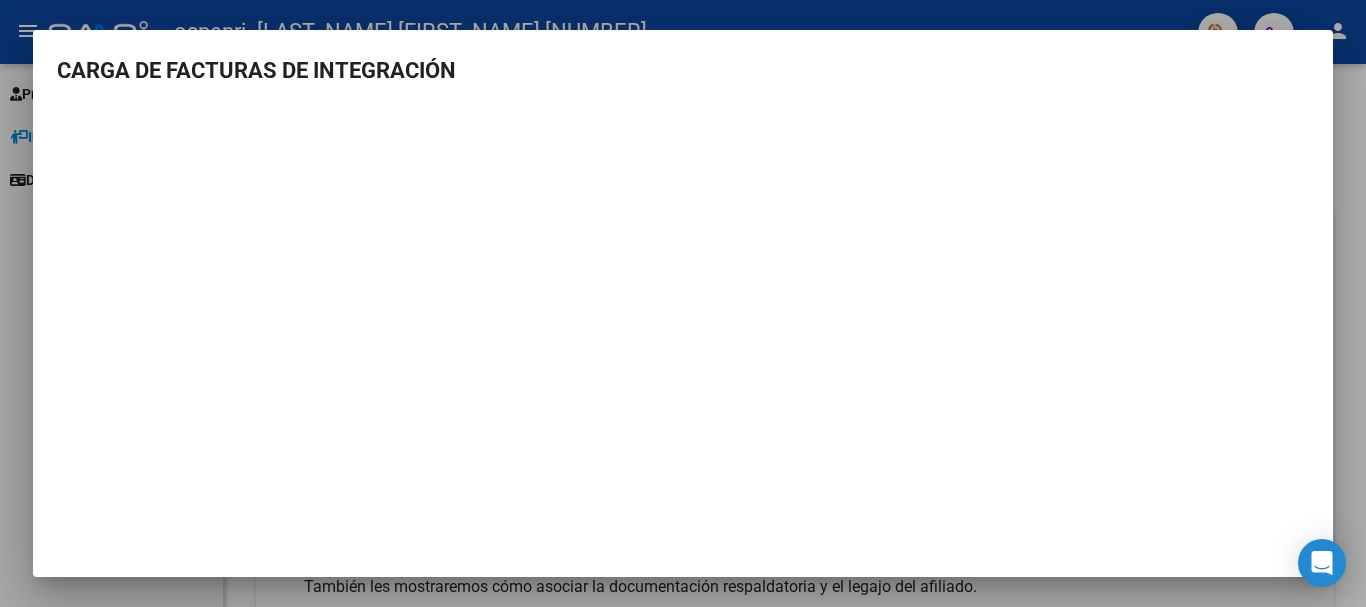 click at bounding box center (683, 303) 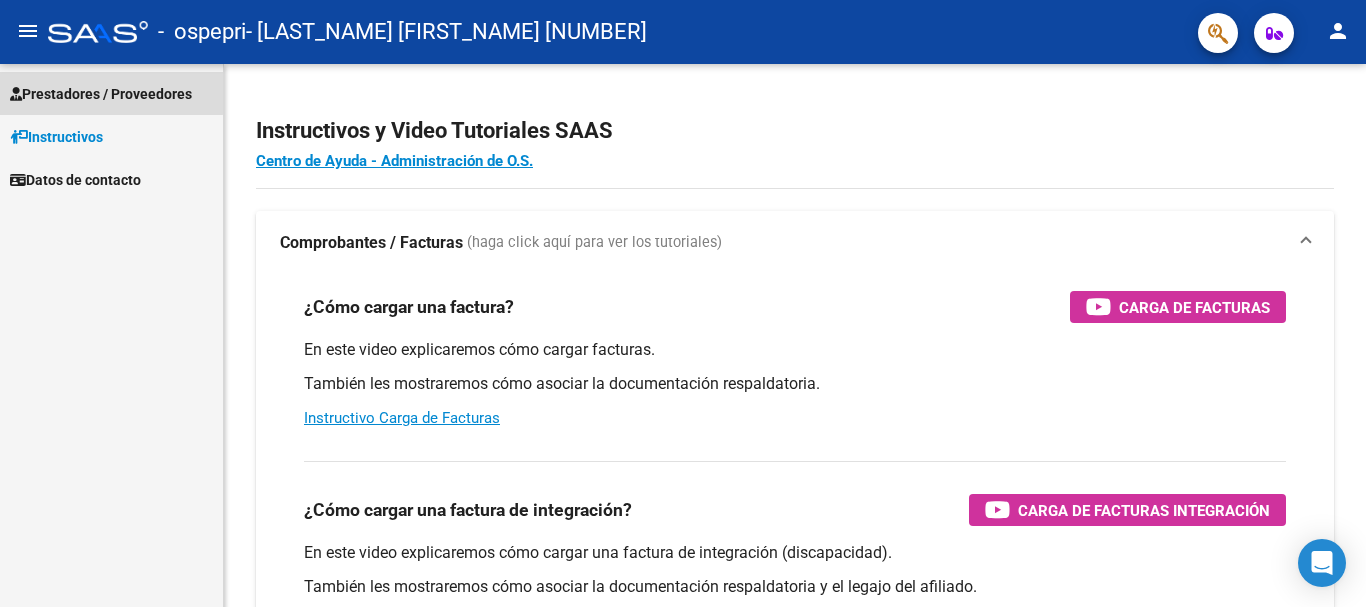 click on "Prestadores / Proveedores" at bounding box center [101, 94] 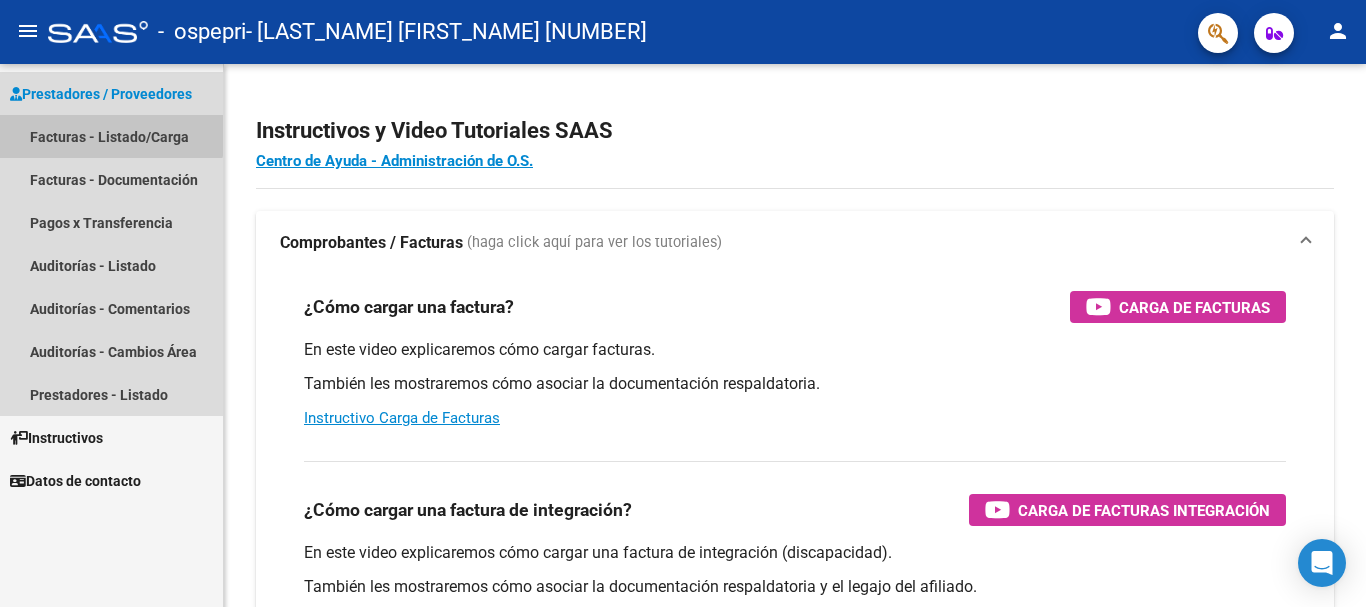 click on "Facturas - Listado/Carga" at bounding box center (111, 136) 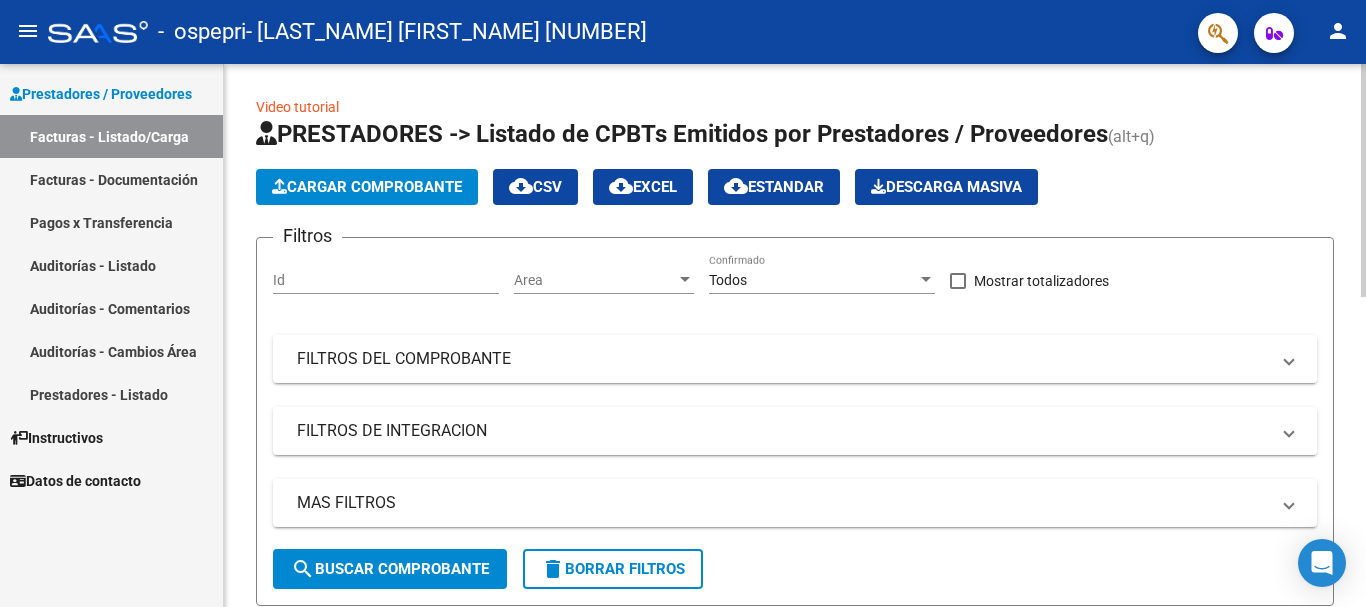 click on "Cargar Comprobante" 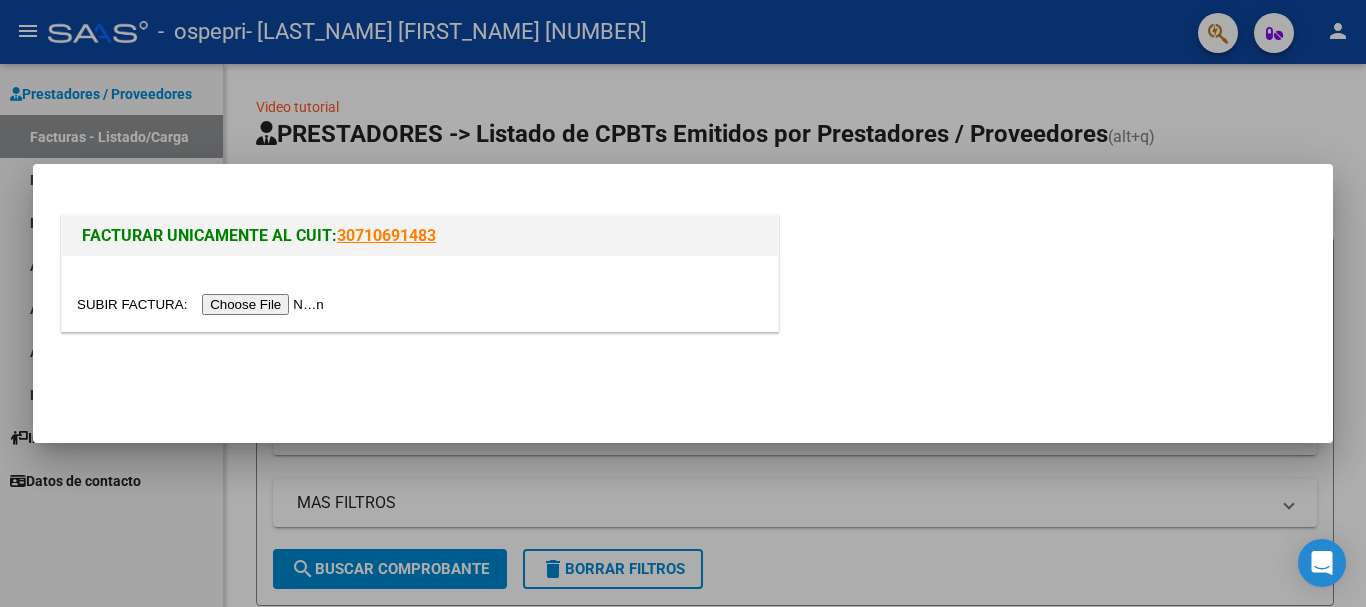 click at bounding box center [203, 304] 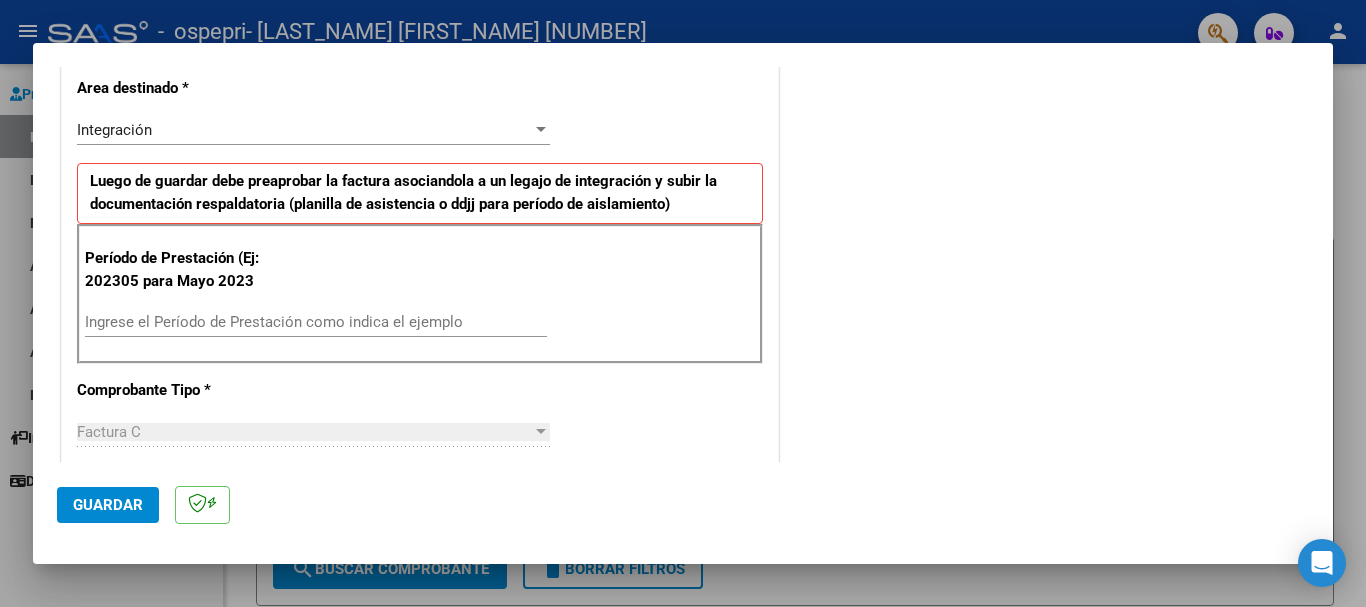 scroll, scrollTop: 500, scrollLeft: 0, axis: vertical 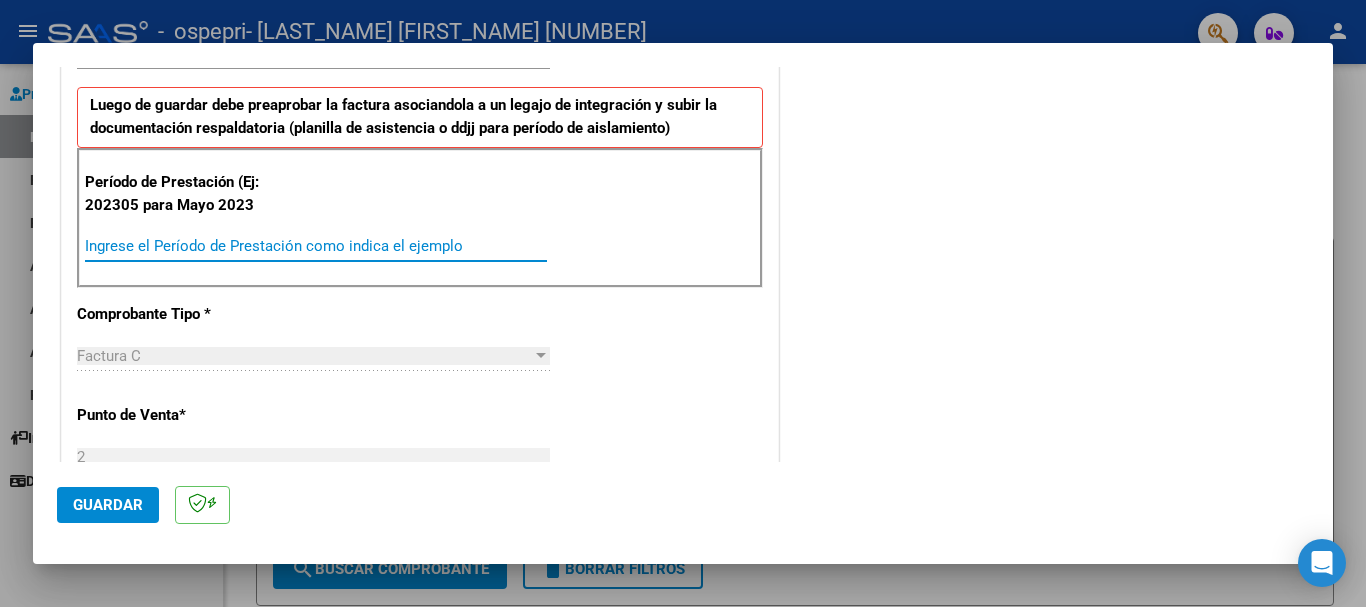 click on "Ingrese el Período de Prestación como indica el ejemplo" at bounding box center (316, 246) 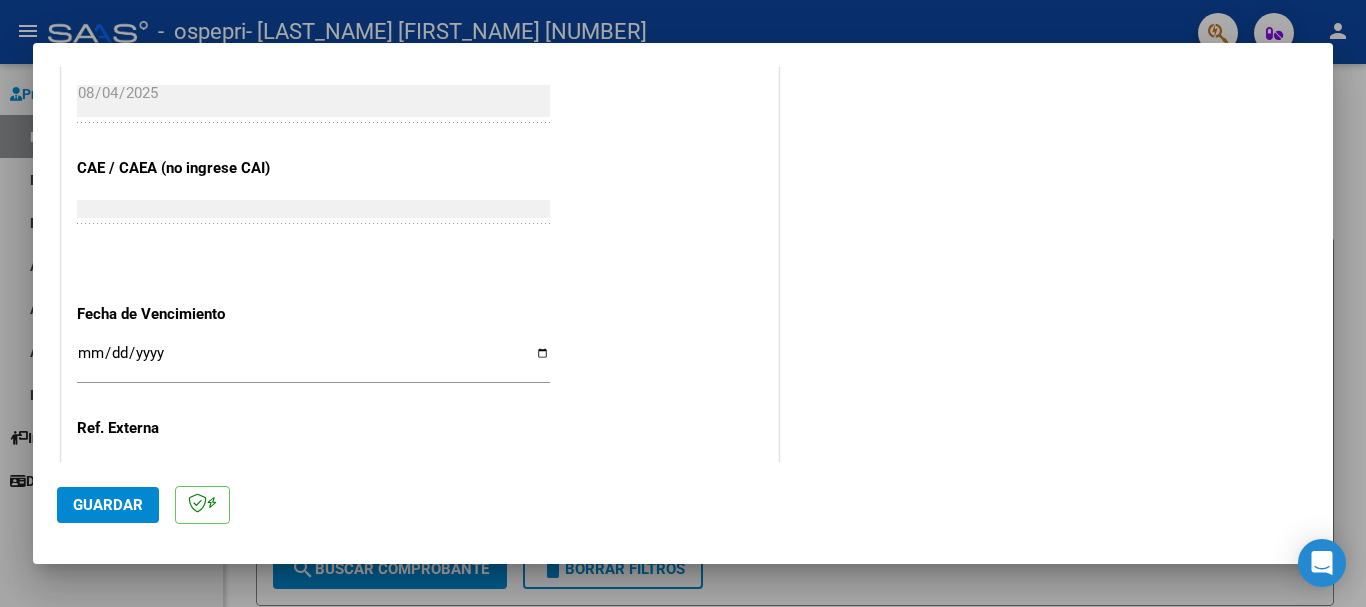 scroll, scrollTop: 1200, scrollLeft: 0, axis: vertical 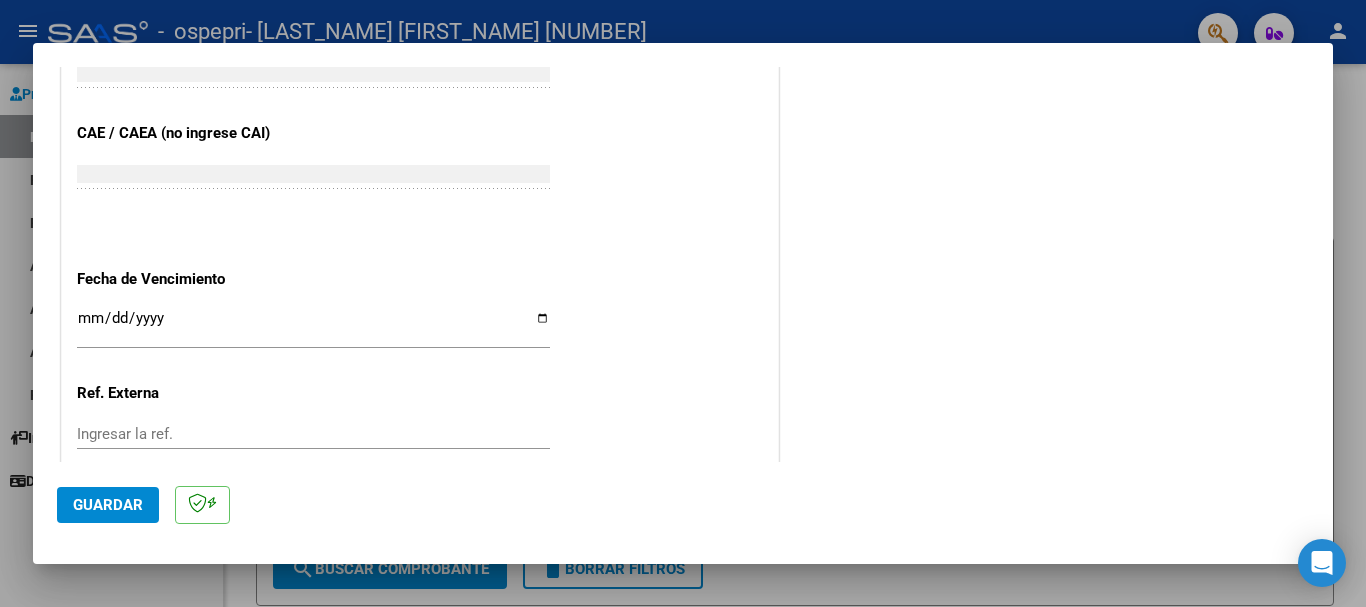 type on "202507" 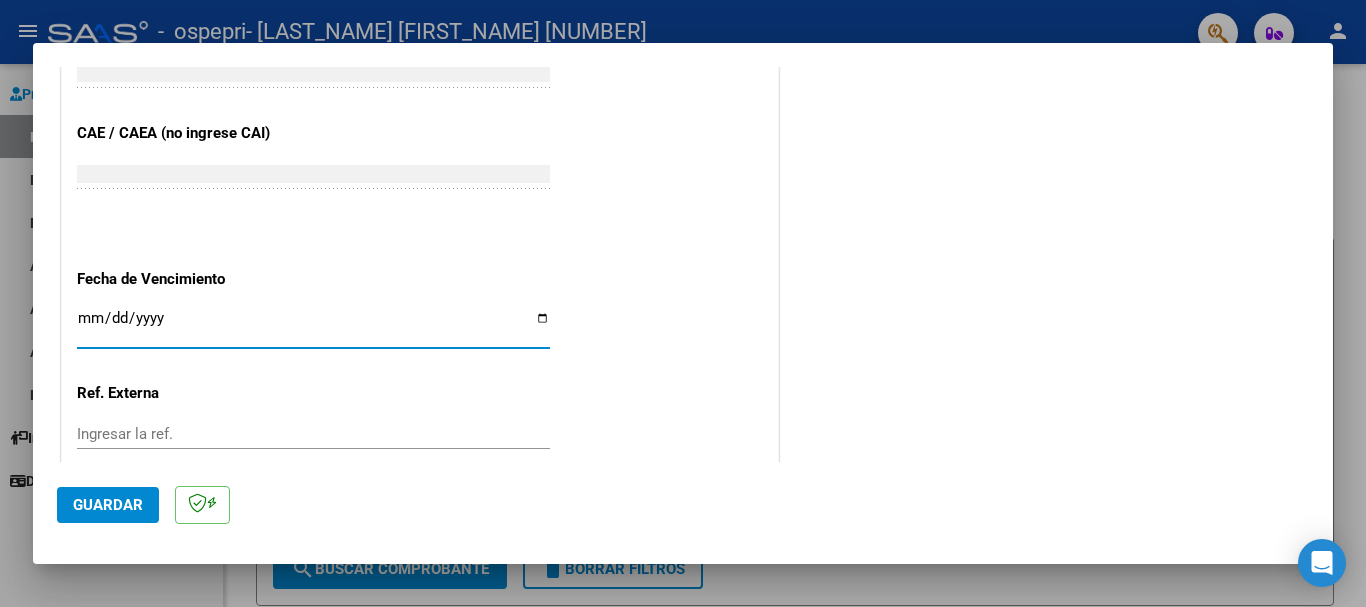 click on "[YEAR]-[MONTH]-[DAY]" at bounding box center (313, 326) 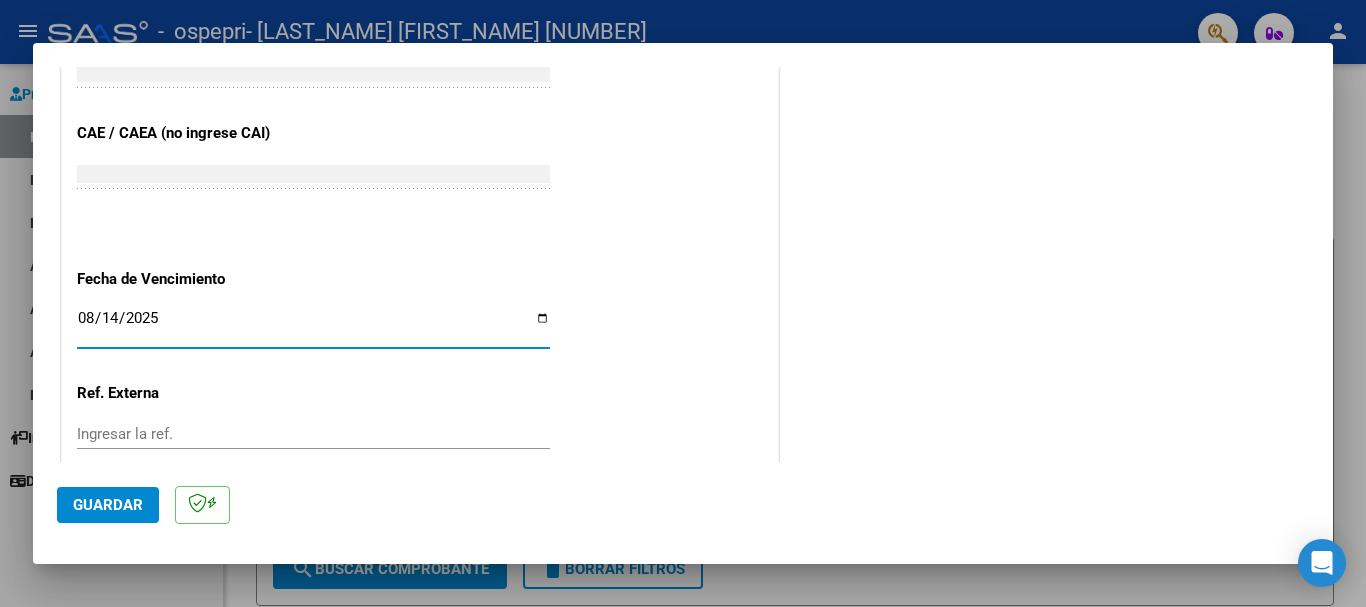click on "Guardar" 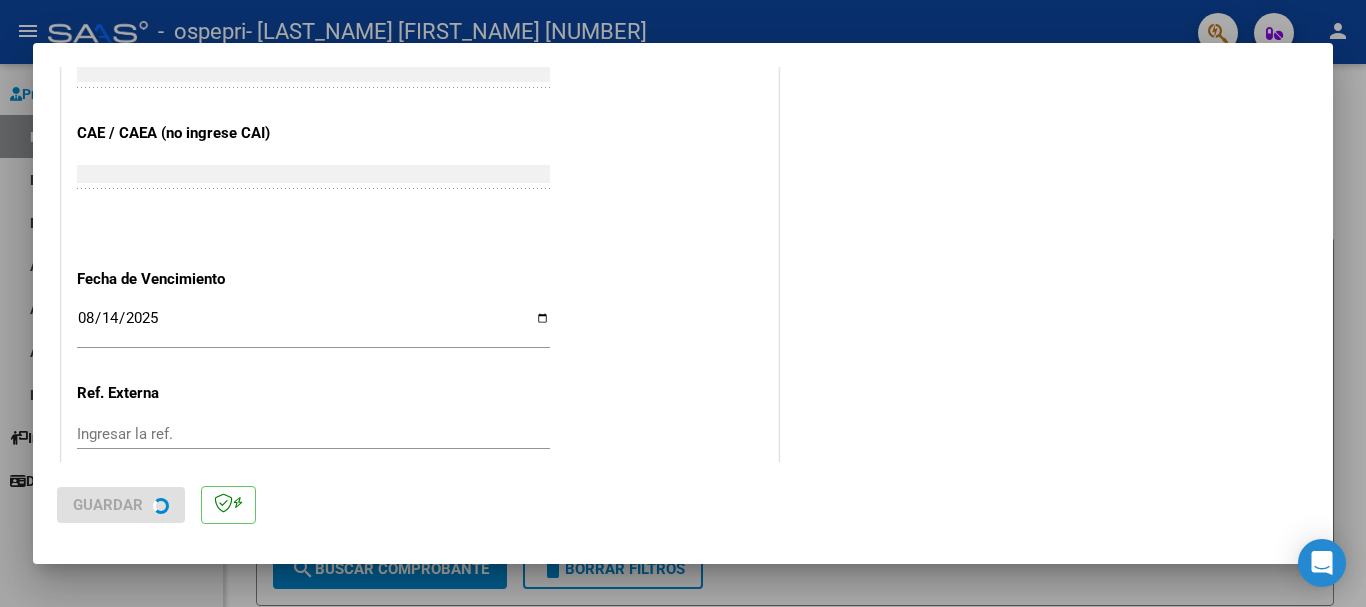 scroll, scrollTop: 0, scrollLeft: 0, axis: both 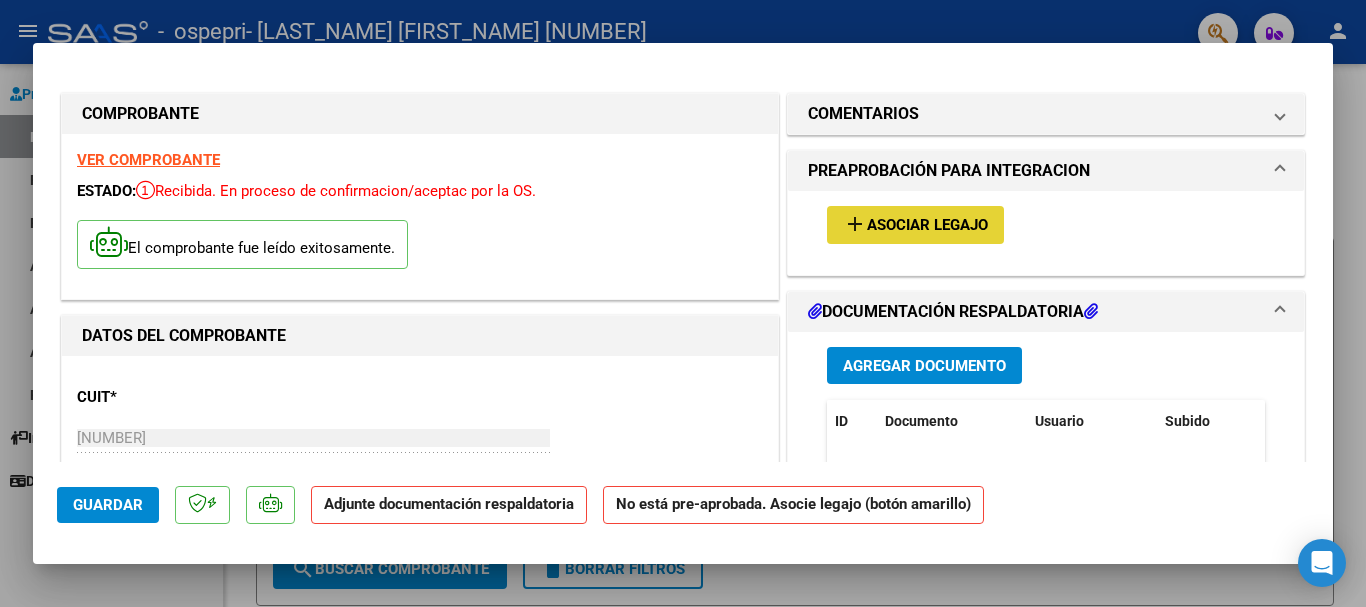click on "add" at bounding box center [855, 224] 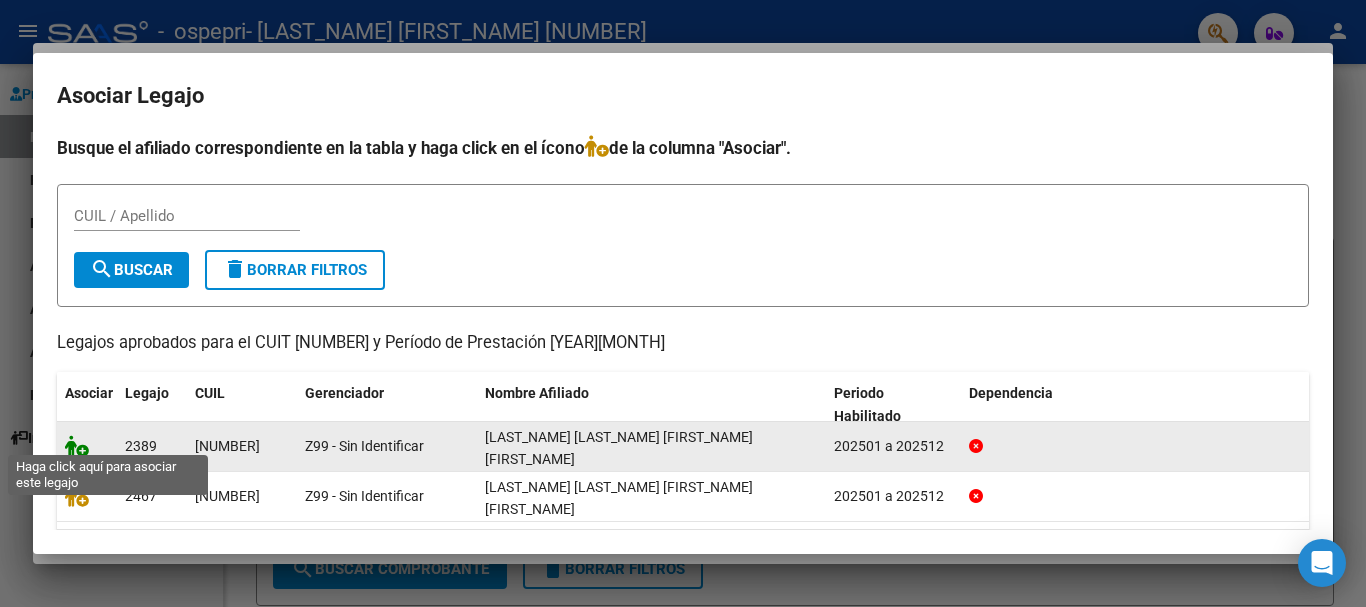 click 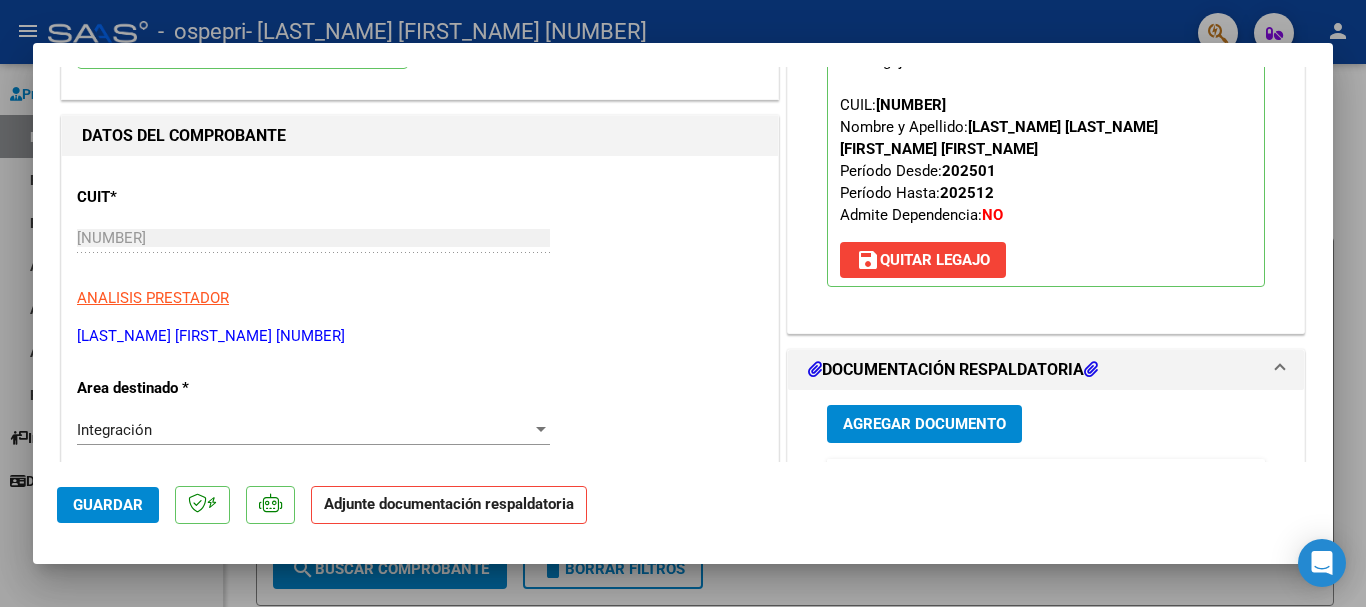 scroll, scrollTop: 500, scrollLeft: 0, axis: vertical 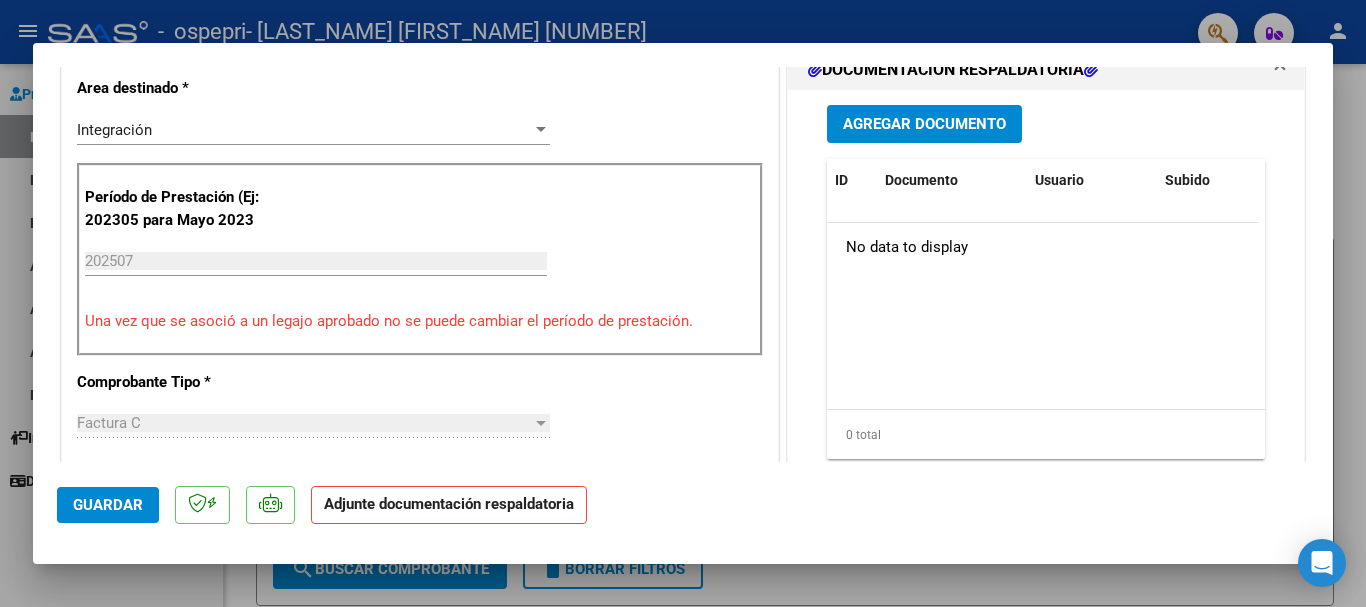 click on "Adjunte documentación respaldatoria" 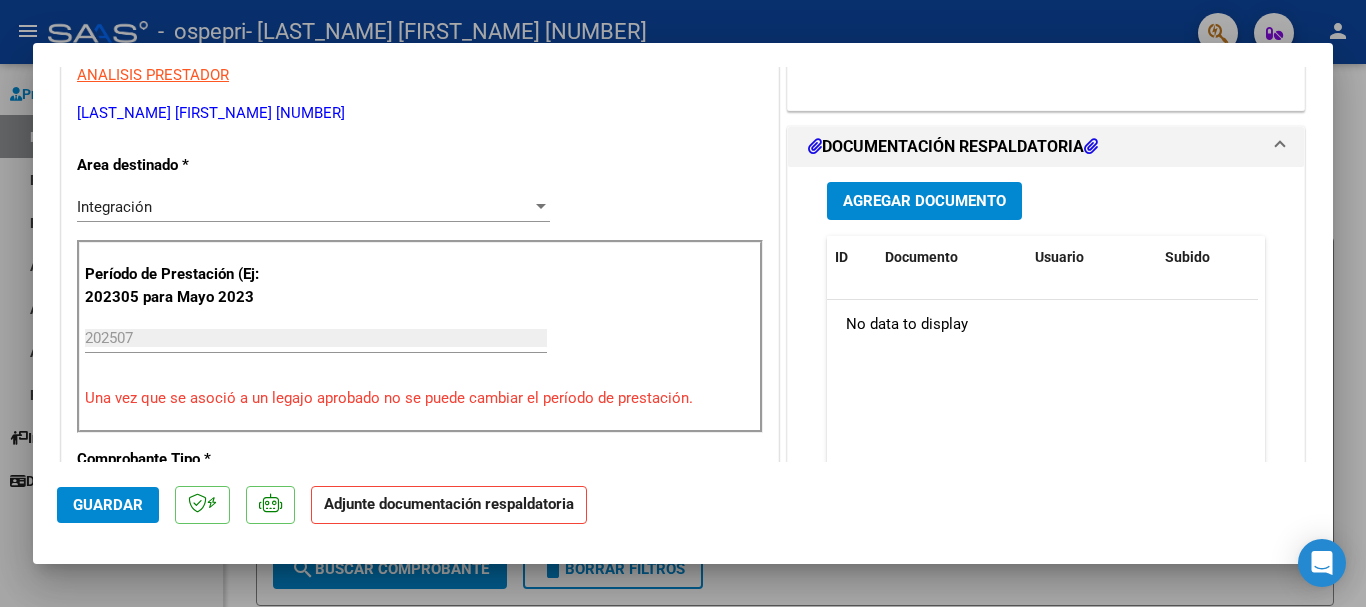scroll, scrollTop: 400, scrollLeft: 0, axis: vertical 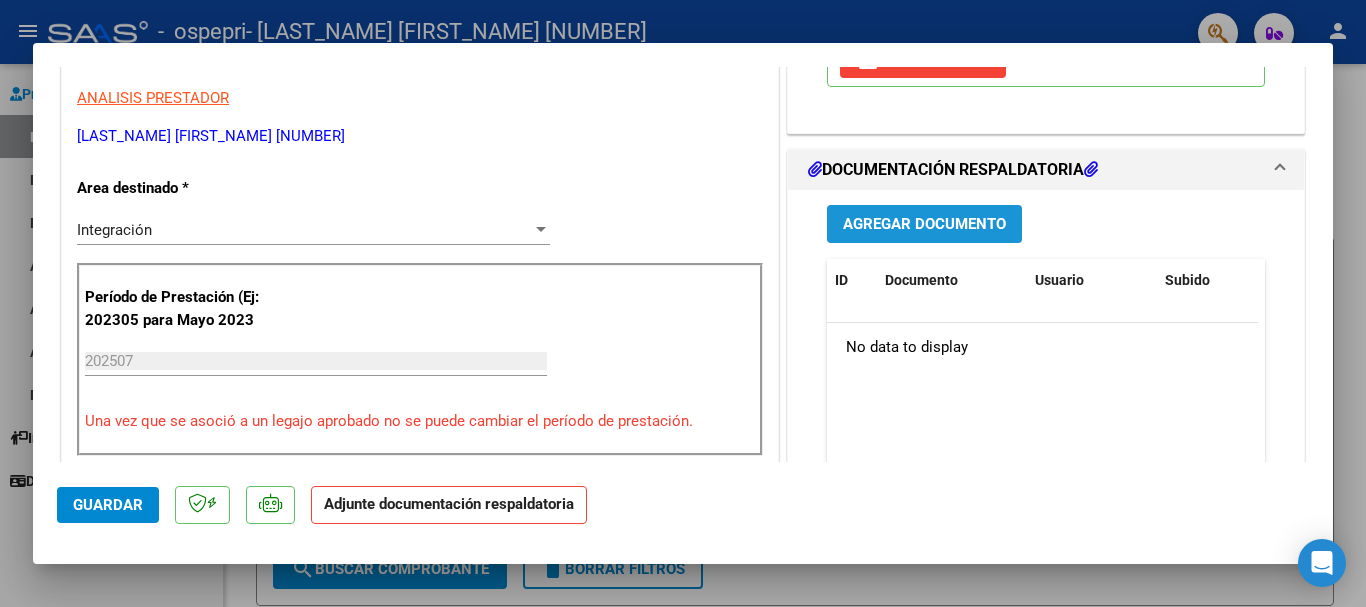 click on "Agregar Documento" at bounding box center [924, 225] 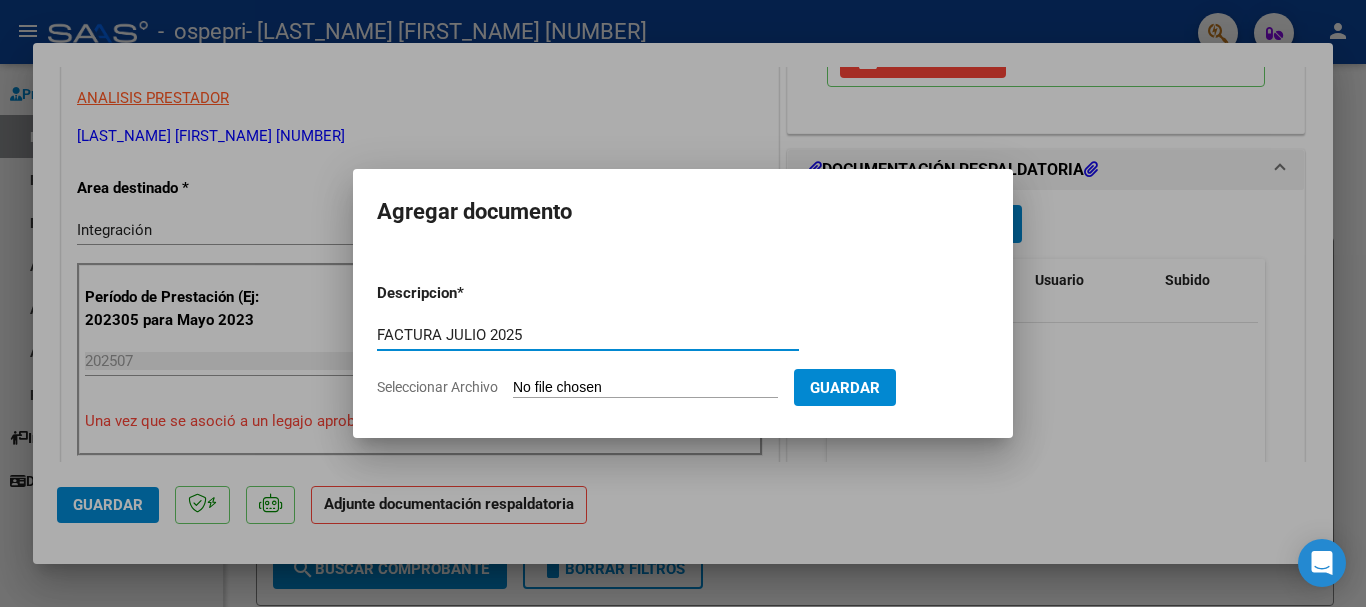 type on "FACTURA JULIO 2025" 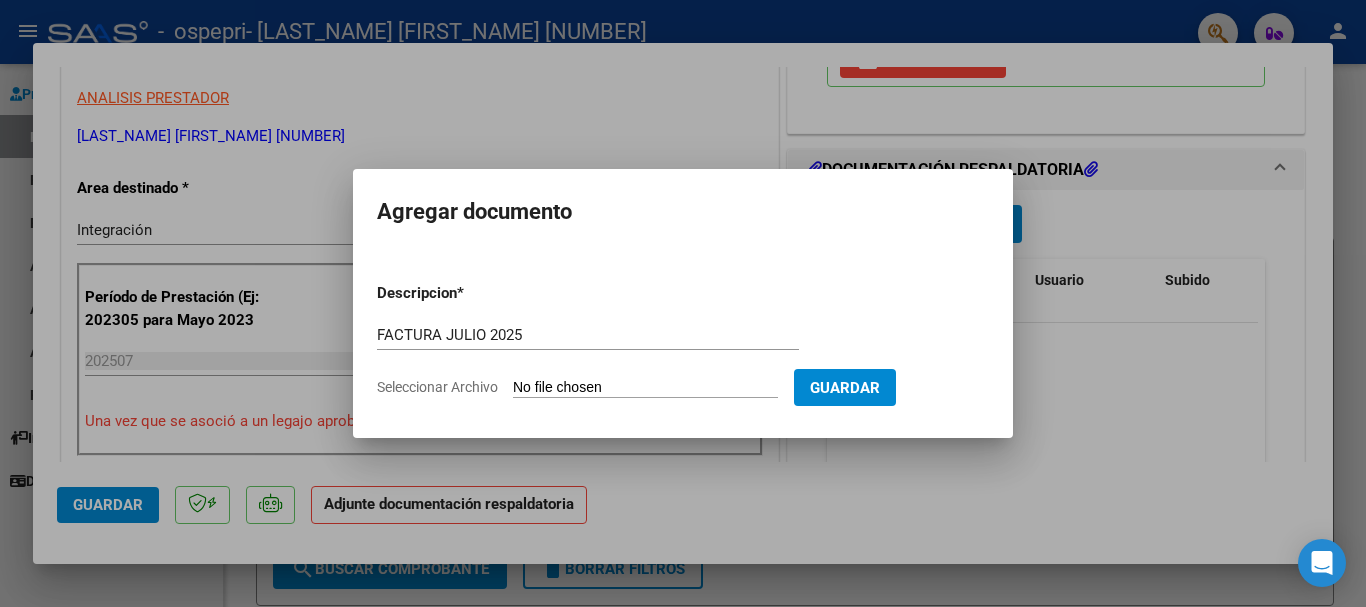 type on "C:\fakepath\[NUMBER]_011_00002_00000498.pdf" 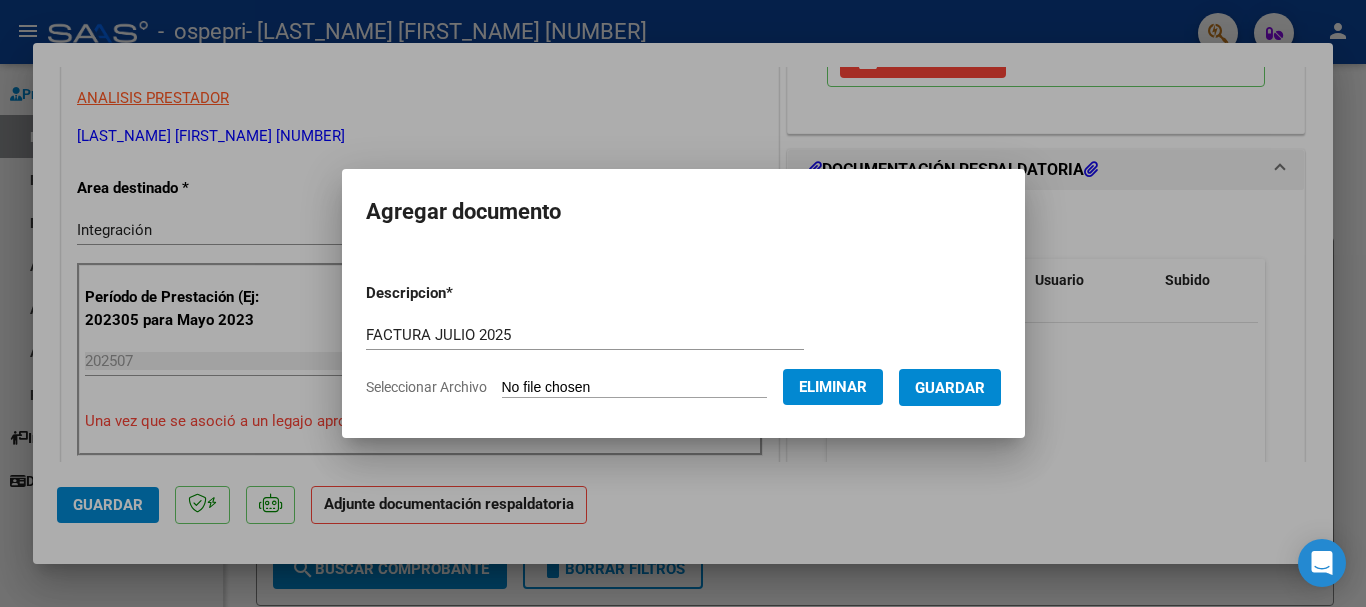 click on "Guardar" at bounding box center [950, 388] 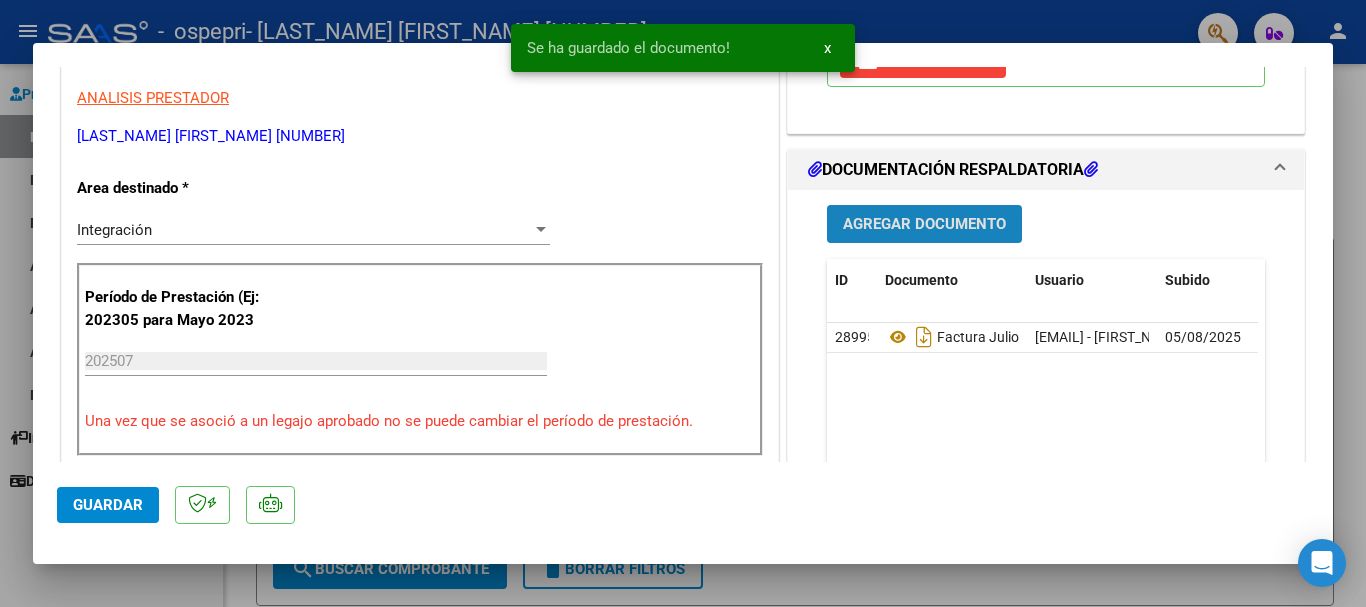 click on "Agregar Documento" at bounding box center [924, 225] 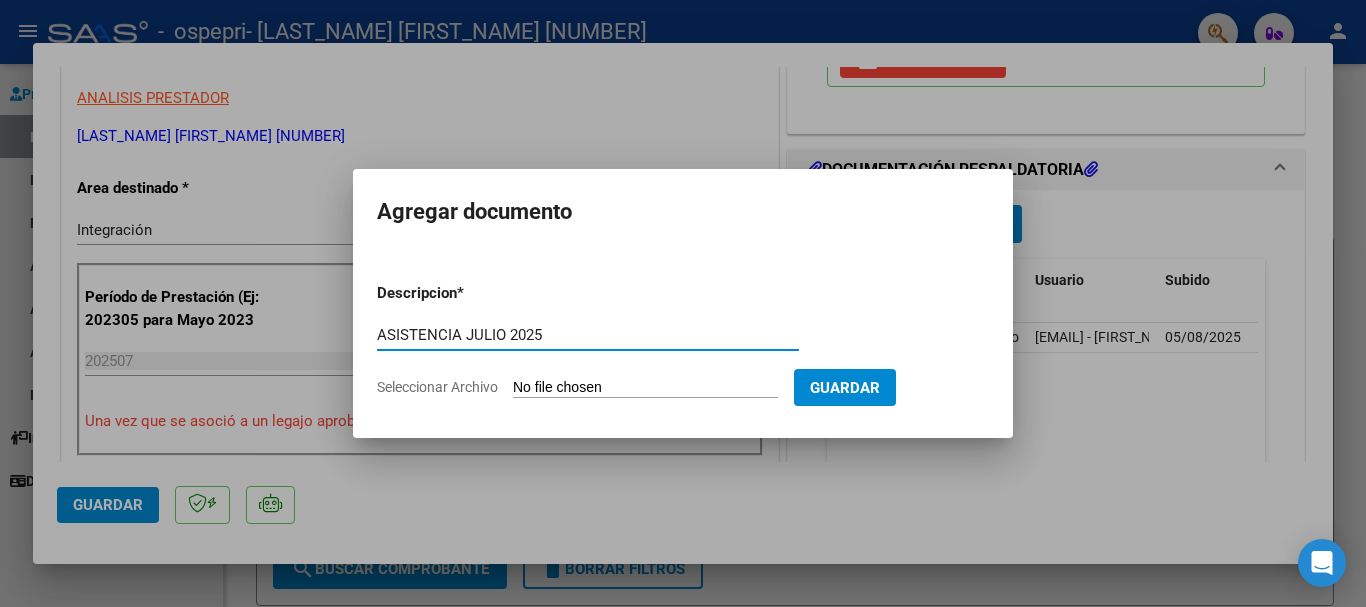 type on "ASISTENCIA JULIO 2025" 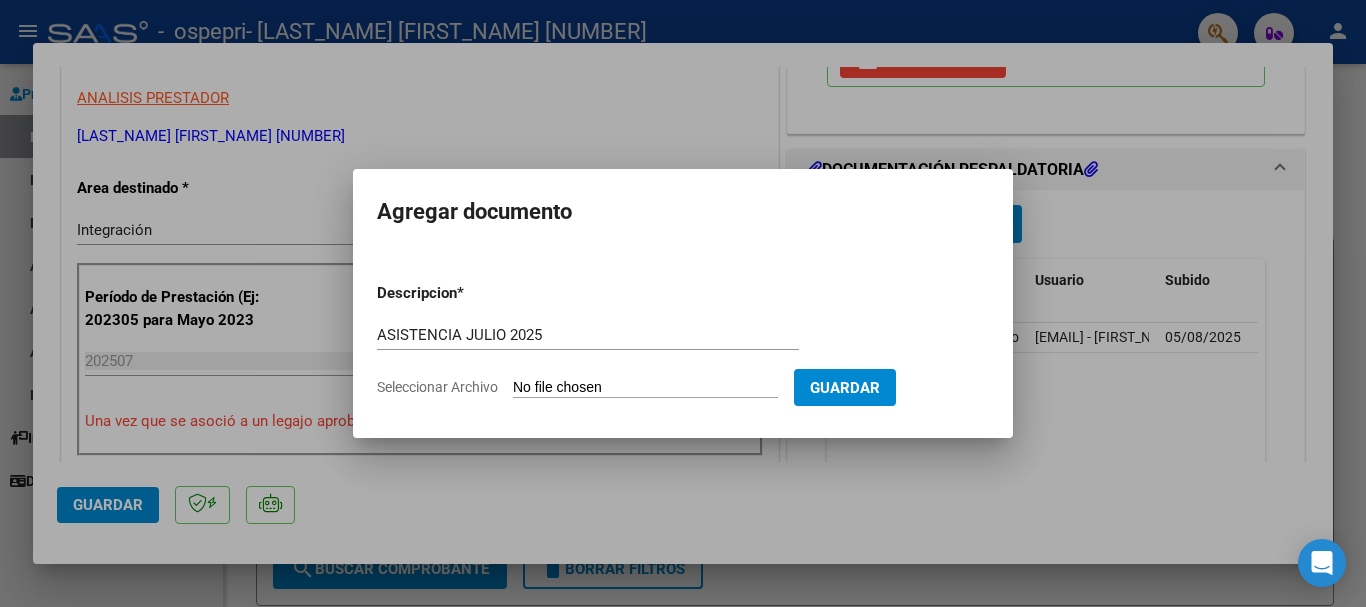 click on "Seleccionar Archivo" 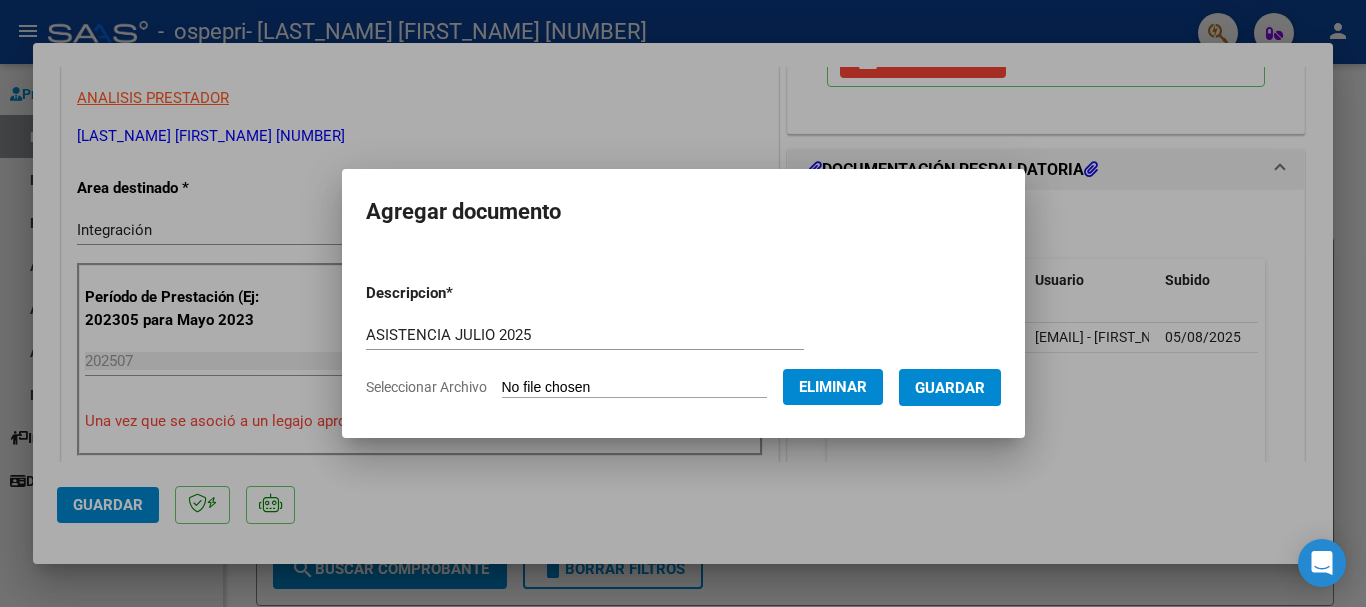 click on "Guardar" at bounding box center (950, 388) 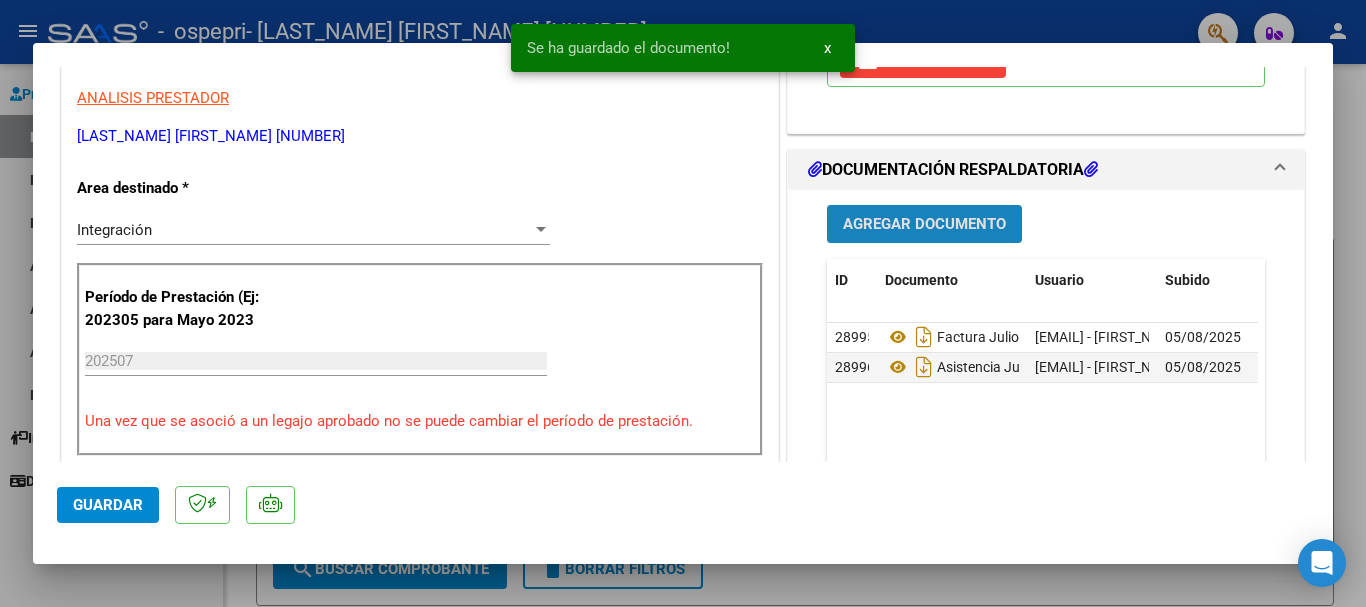 click on "Agregar Documento" at bounding box center (924, 225) 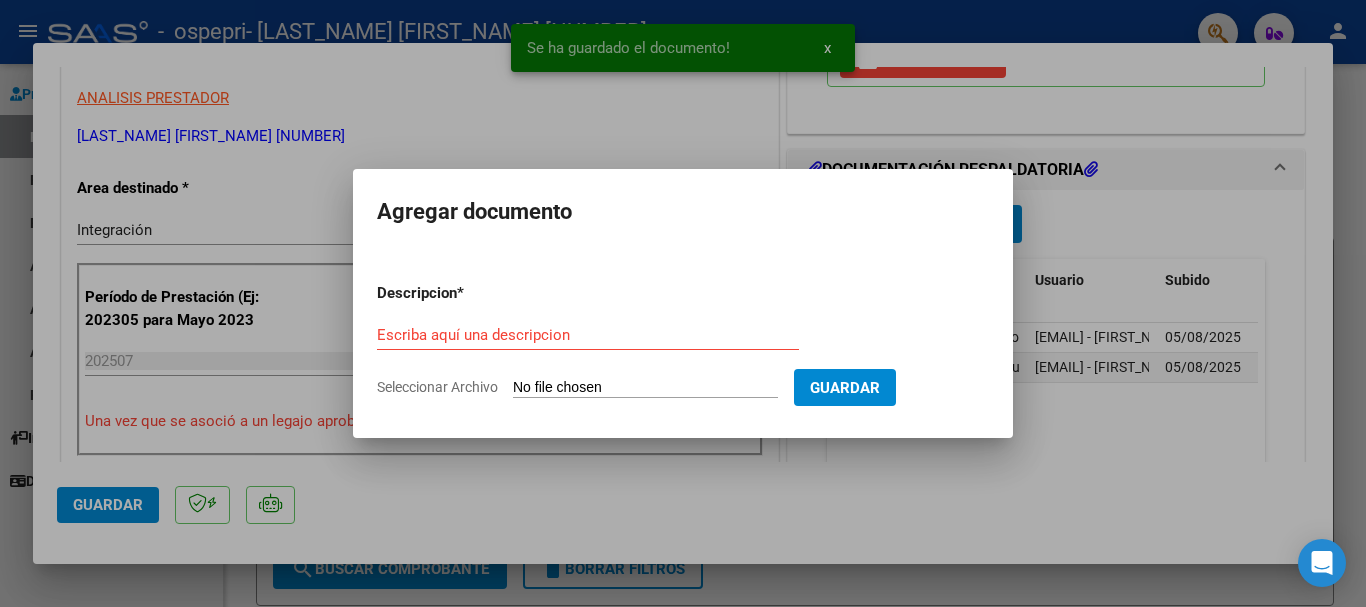 click on "Seleccionar Archivo" 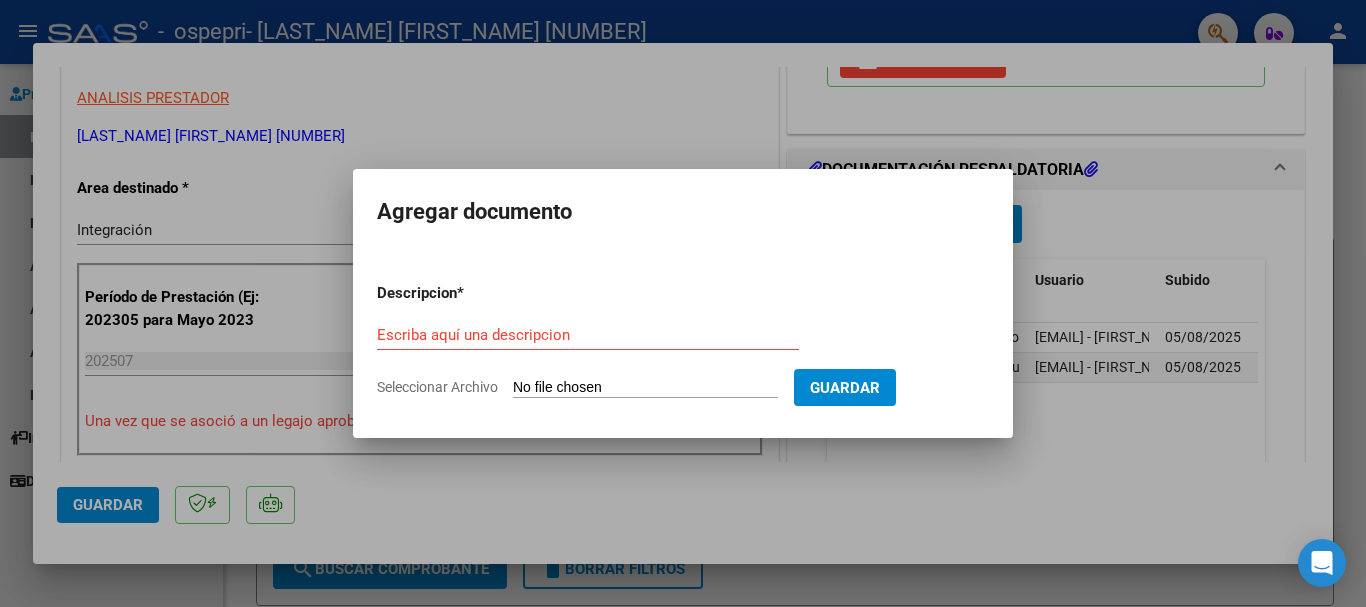 type on "C:\fakepath\apfmimpresionpreliq_[LAST_NAME] [FIRST_NAME] (1).pdf" 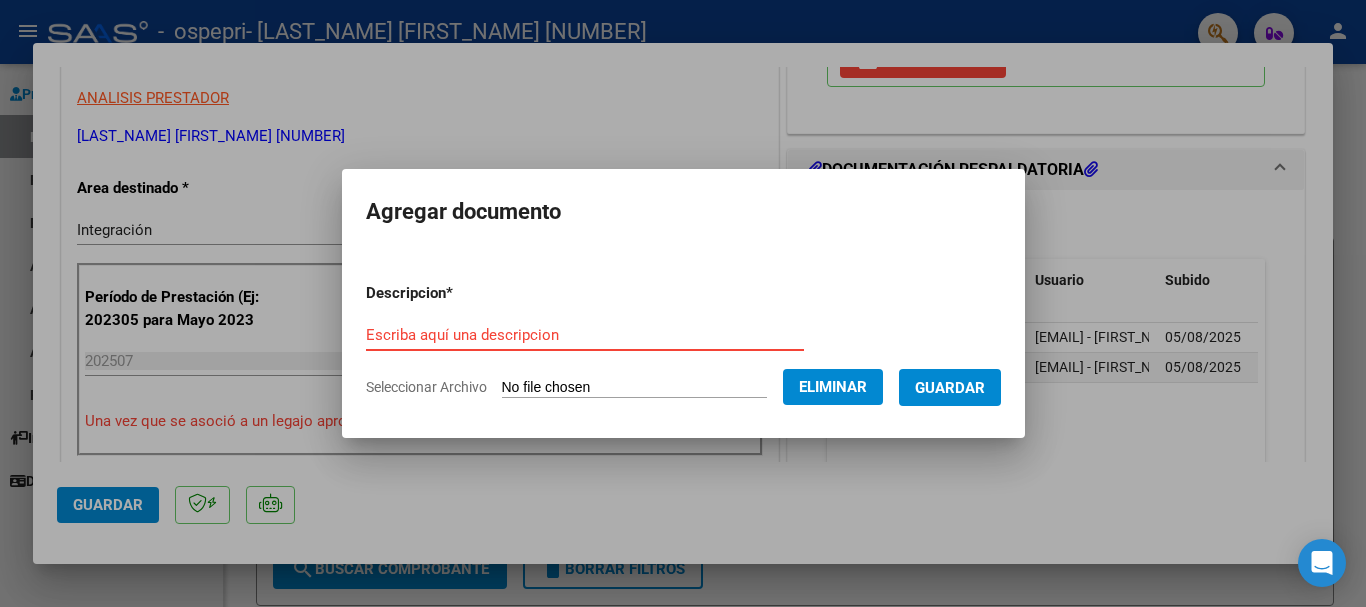 click on "Escriba aquí una descripcion" at bounding box center [585, 335] 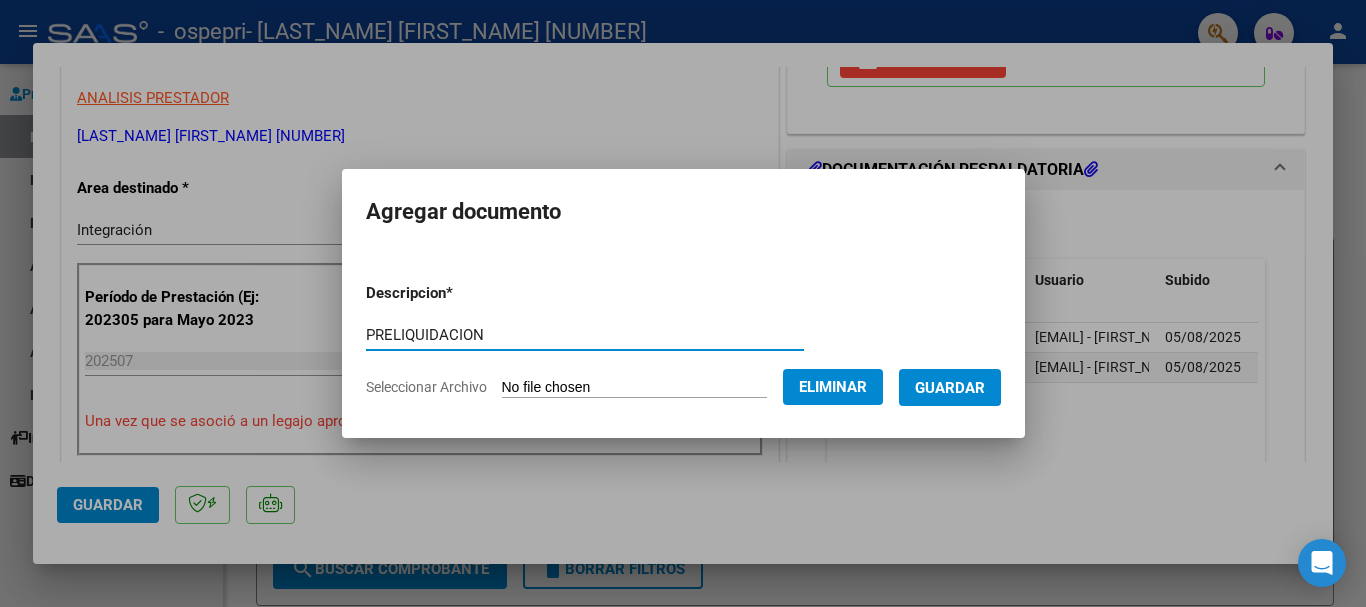 type on "PRELIQUIDACION" 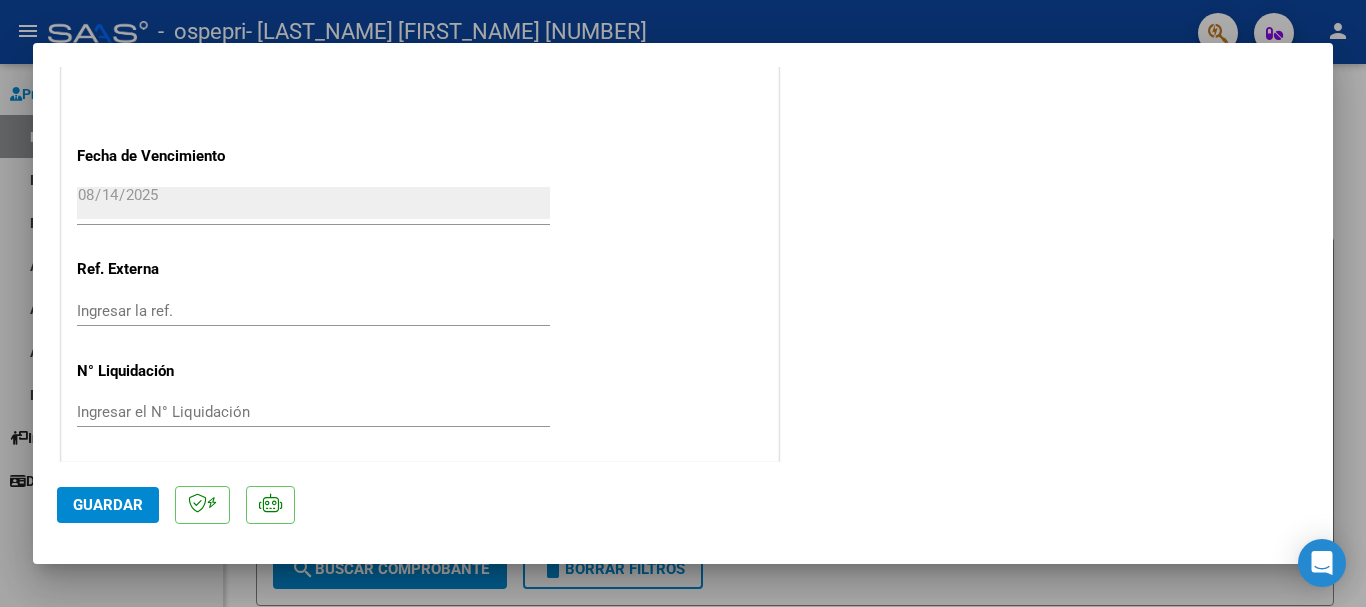 scroll, scrollTop: 1395, scrollLeft: 0, axis: vertical 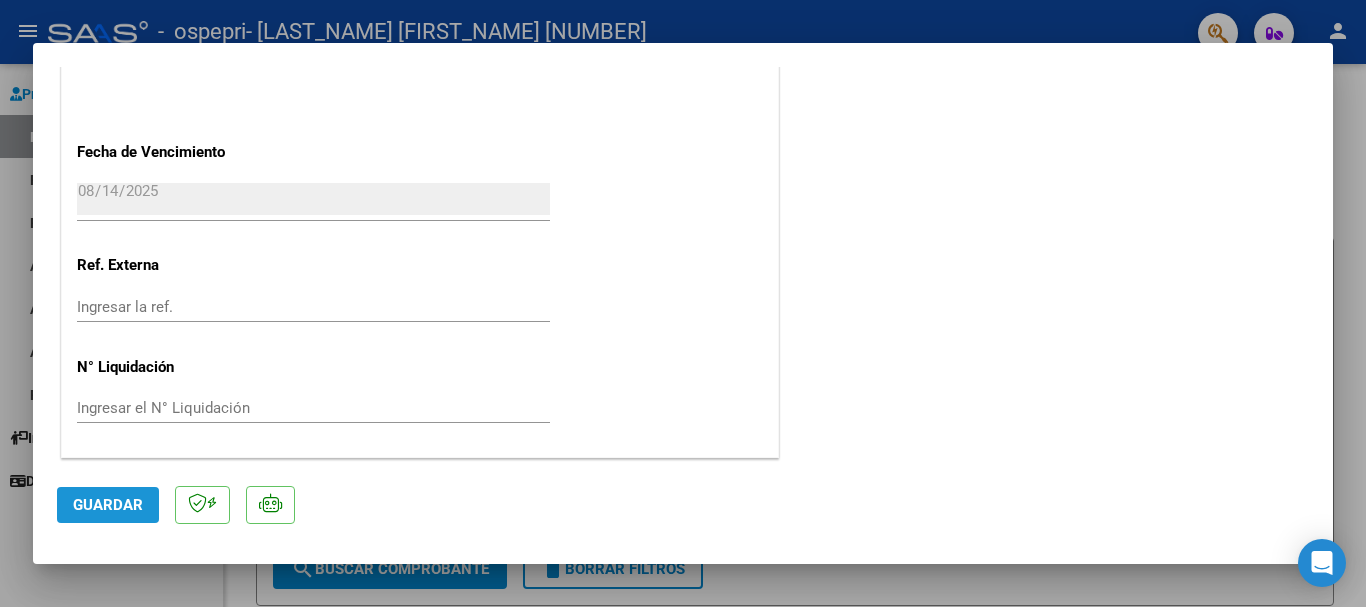 click on "Guardar" 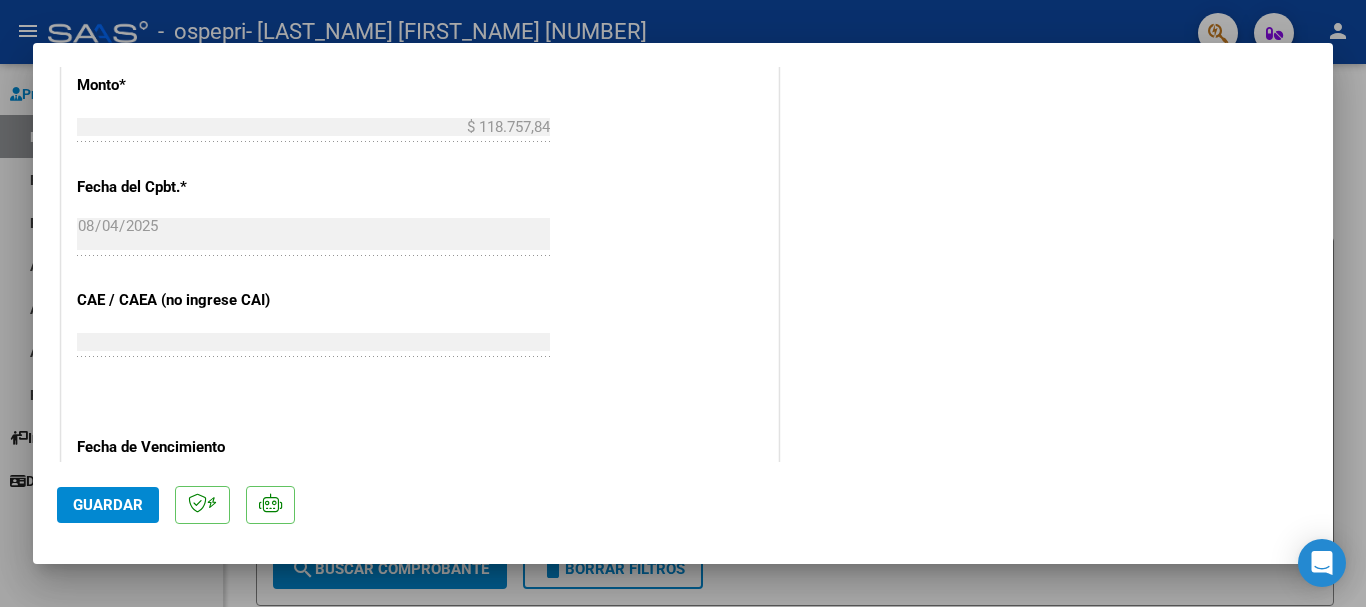 scroll, scrollTop: 1395, scrollLeft: 0, axis: vertical 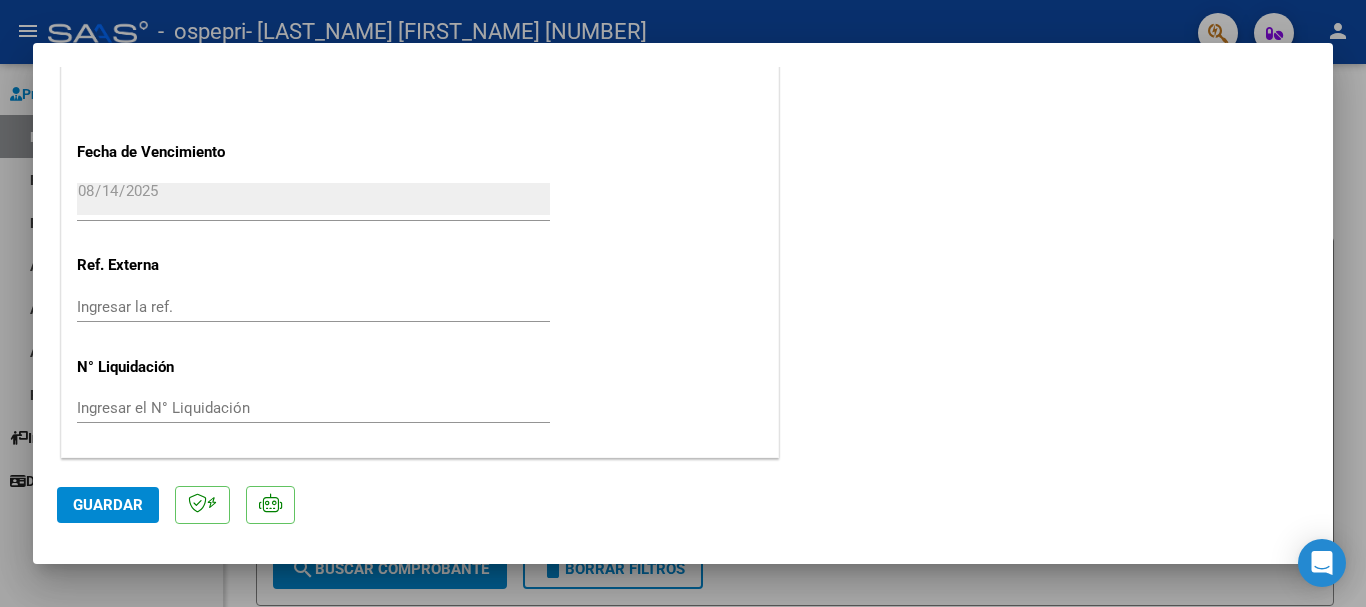 drag, startPoint x: 1352, startPoint y: 231, endPoint x: 1341, endPoint y: 231, distance: 11 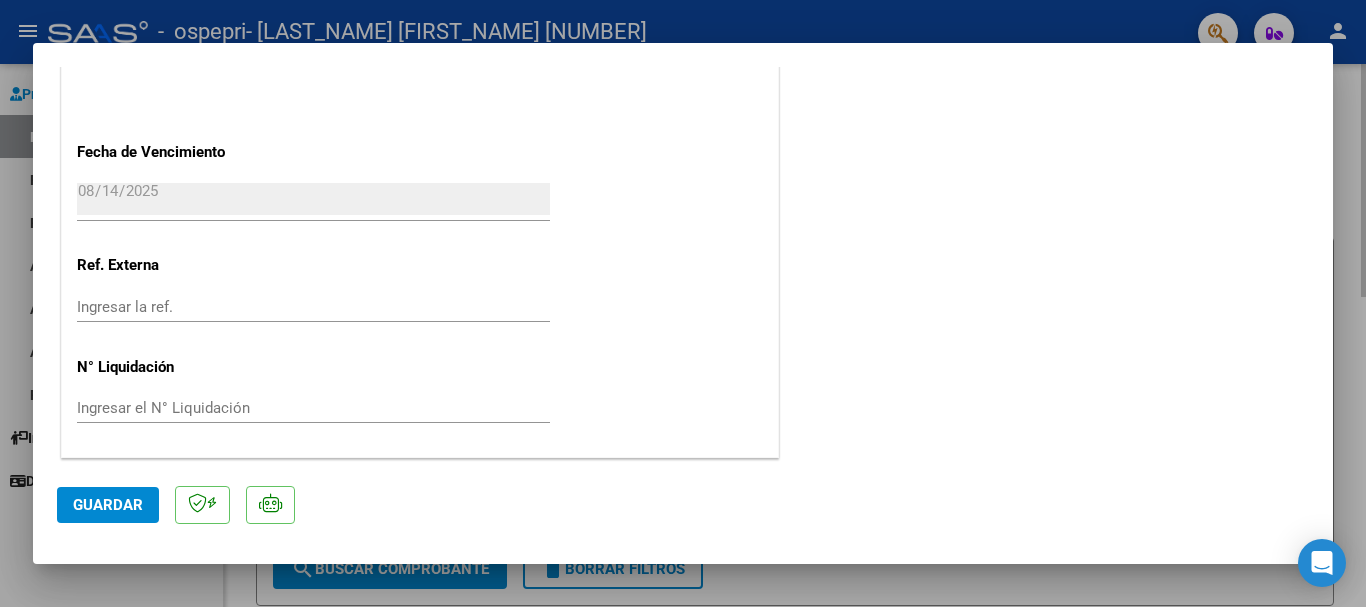 type 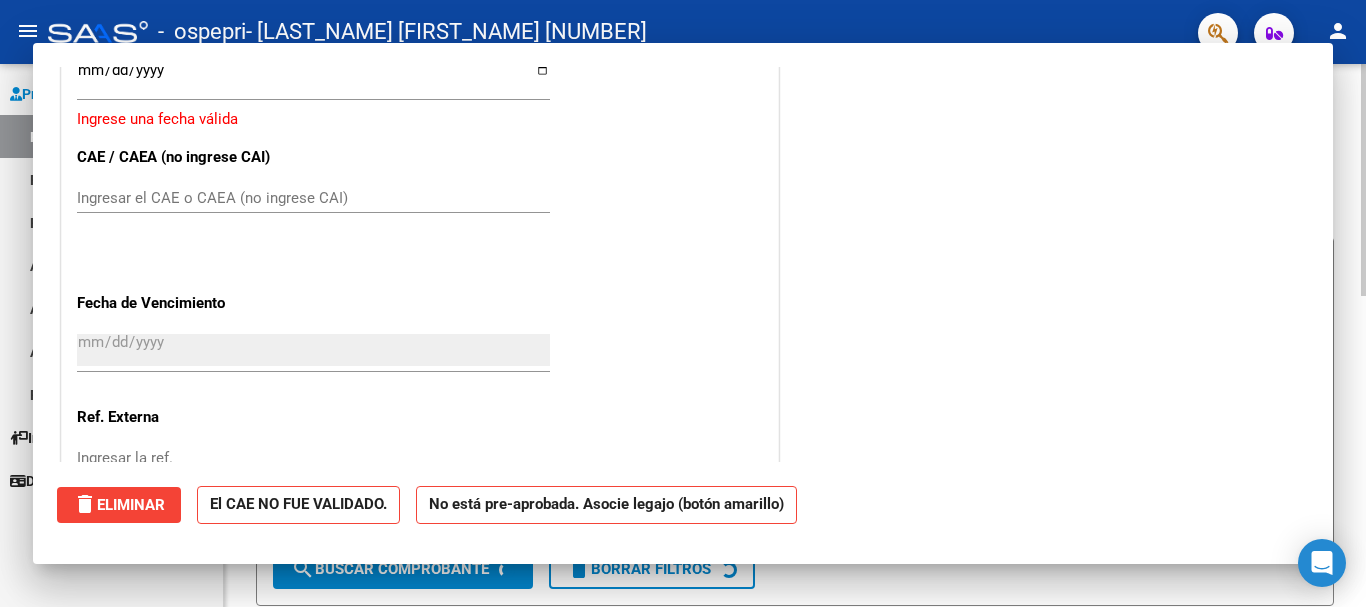 scroll, scrollTop: 1547, scrollLeft: 0, axis: vertical 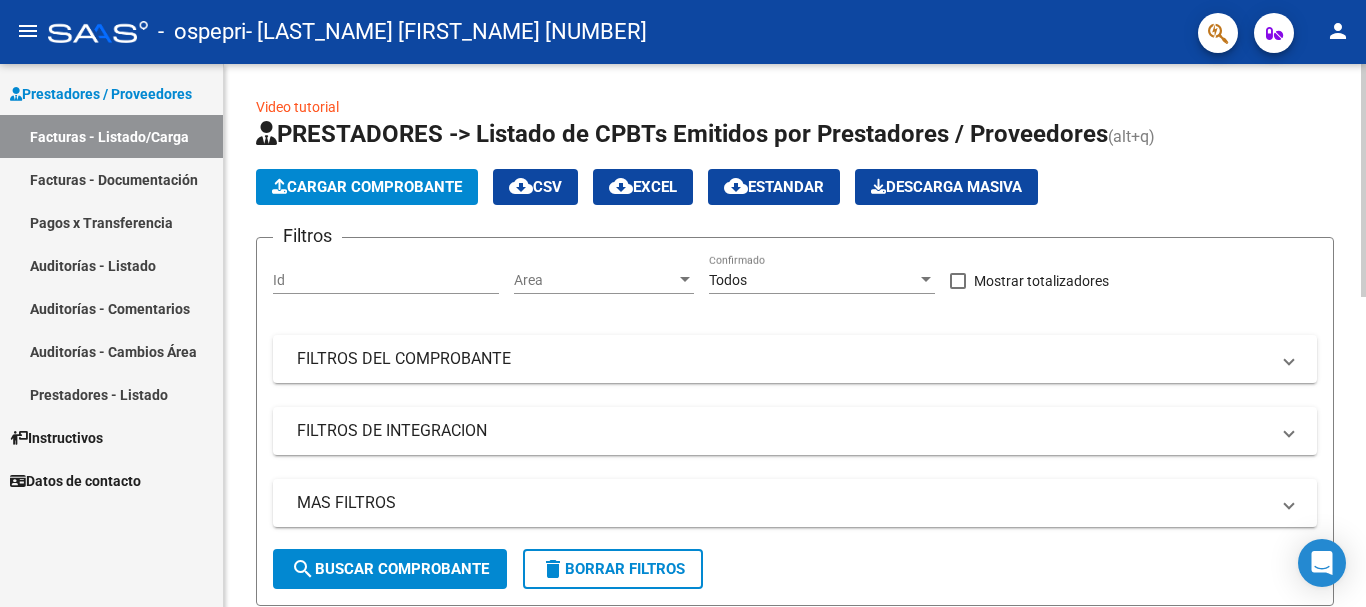 click on "Cargar Comprobante" 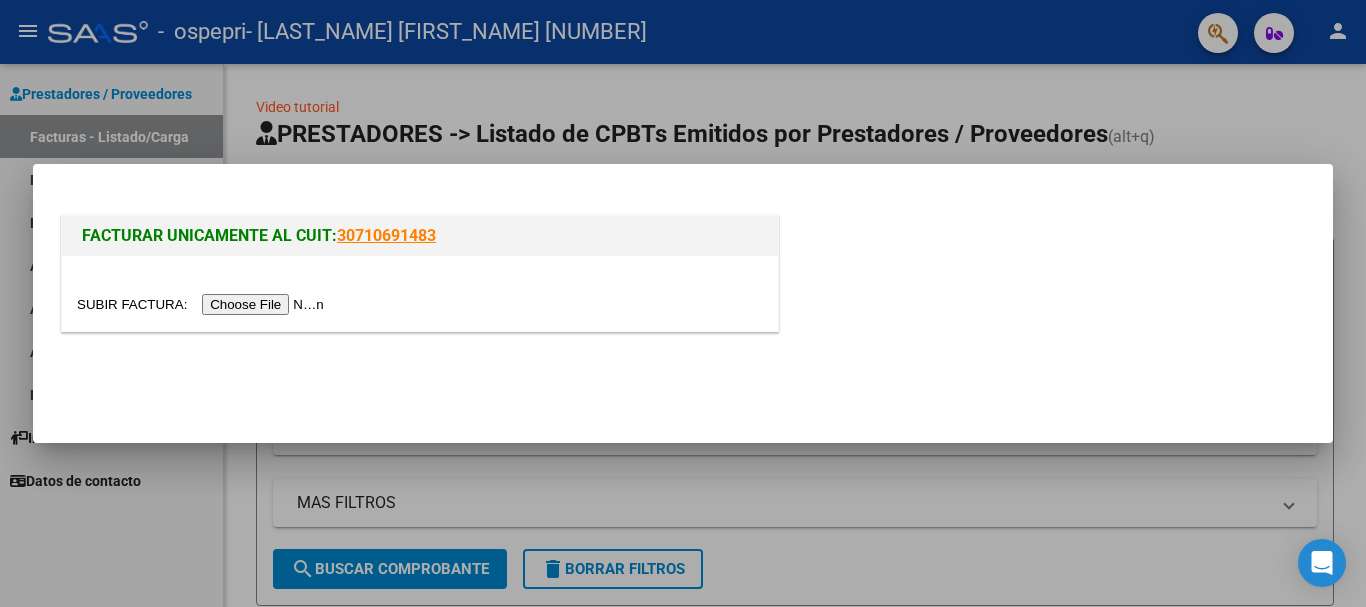 click at bounding box center [203, 304] 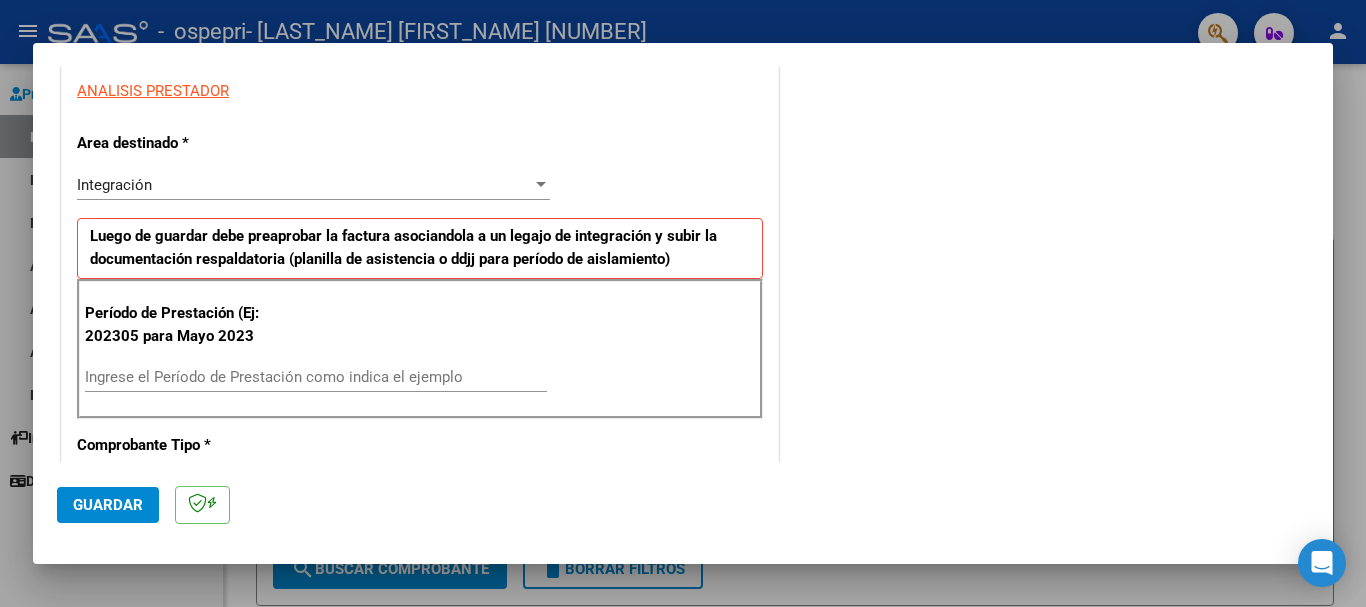 scroll, scrollTop: 400, scrollLeft: 0, axis: vertical 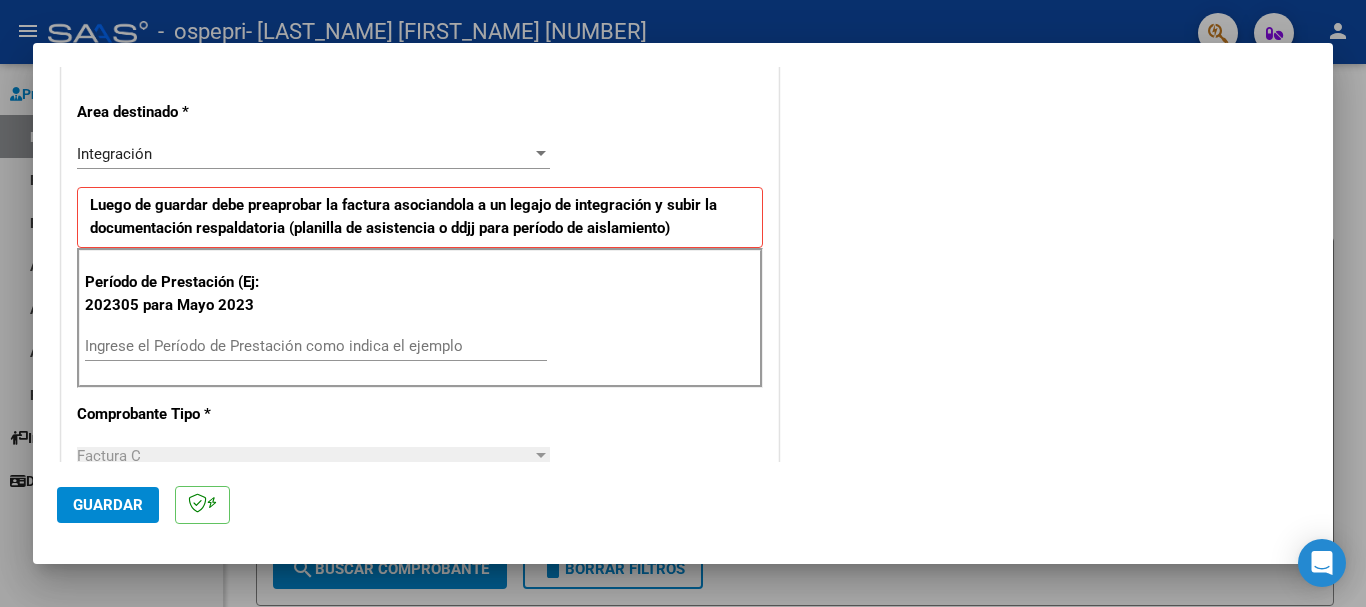 click on "Ingrese el Período de Prestación como indica el ejemplo" at bounding box center (316, 346) 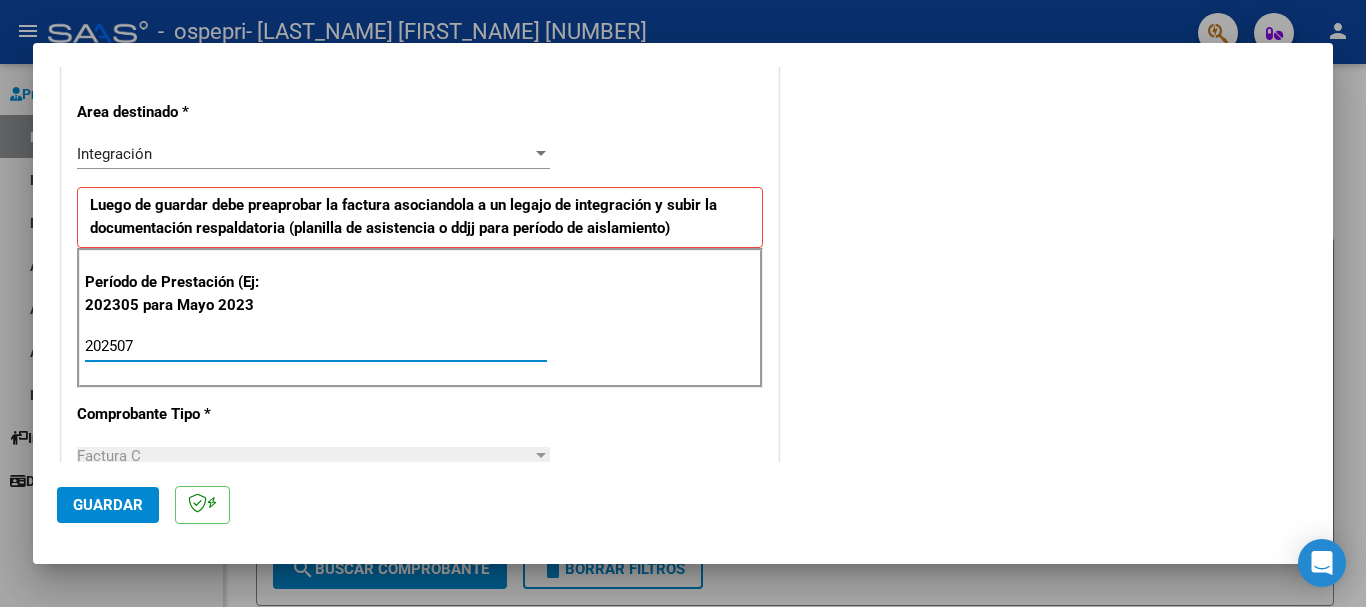 type on "202507" 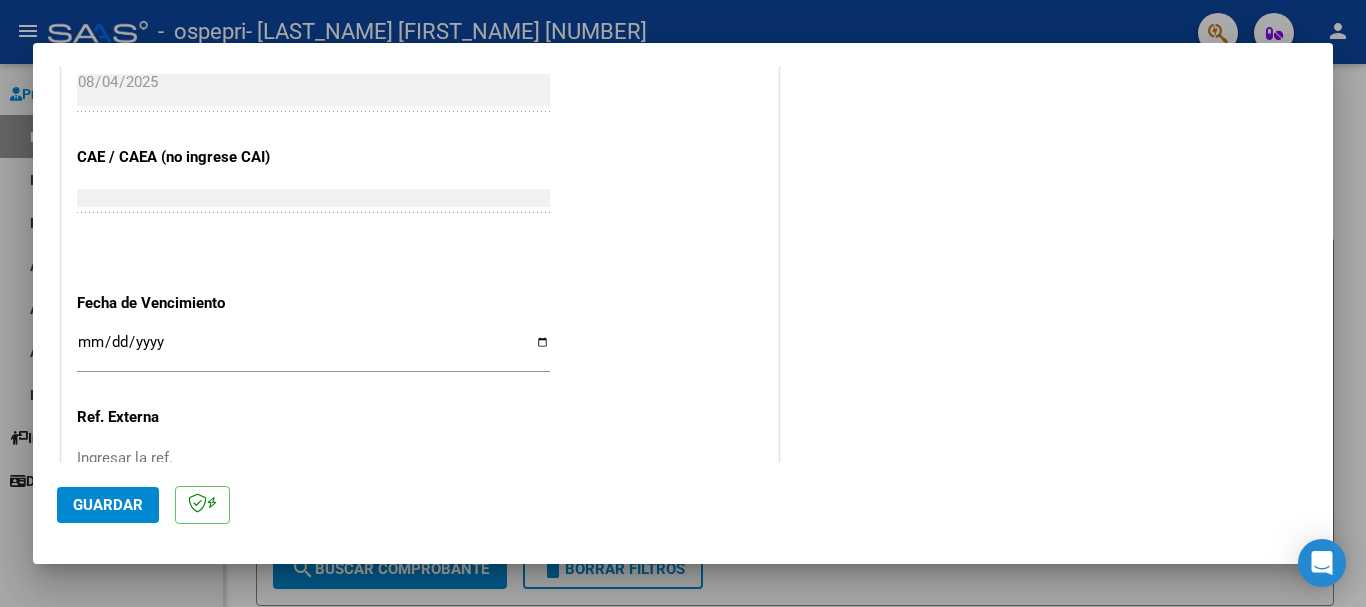 scroll, scrollTop: 1200, scrollLeft: 0, axis: vertical 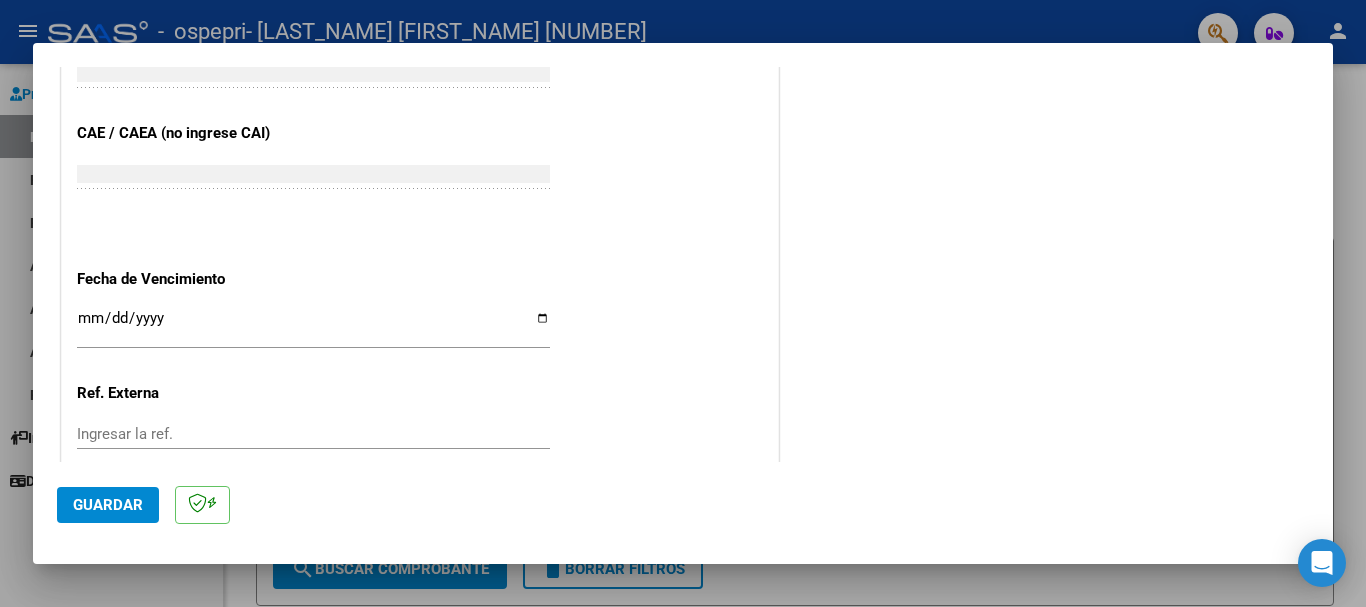 click on "Ingresar la fecha" at bounding box center (313, 326) 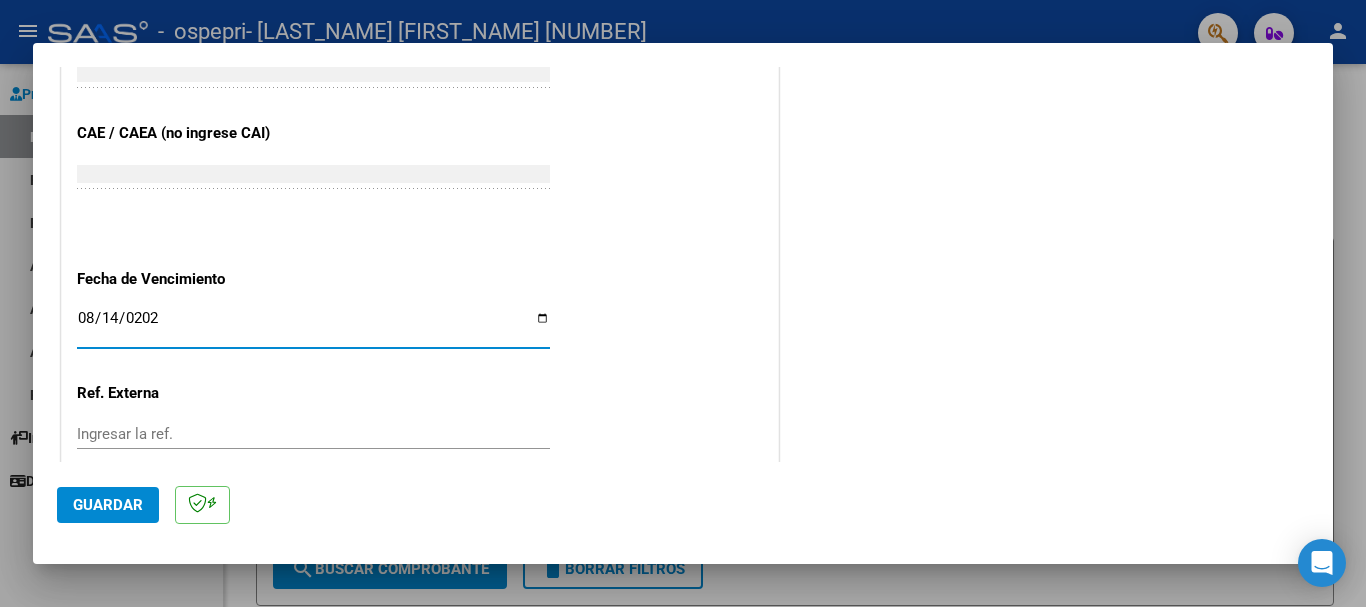 type on "2025-08-14" 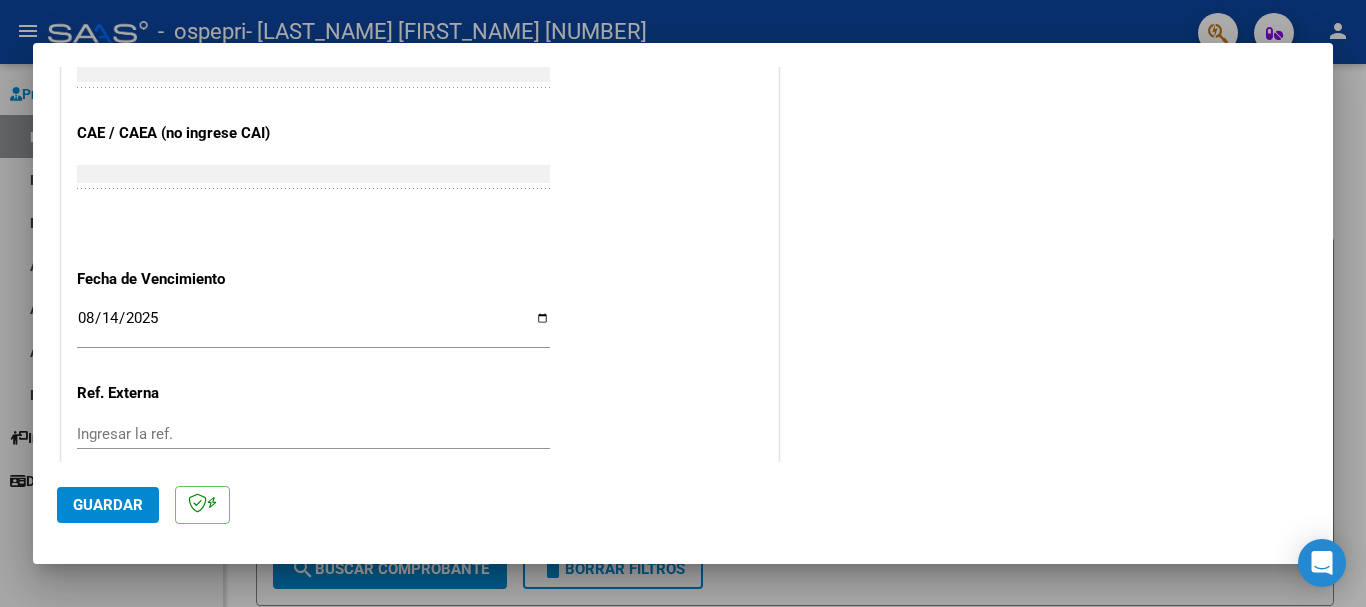 click on "CUIT  *   [NUMBER] Ingresar CUIT  ANALISIS PRESTADOR  Area destinado * Integración Seleccionar Area Luego de guardar debe preaprobar la factura asociandola a un legajo de integración y subir la documentación respaldatoria (planilla de asistencia o ddjj para período de aislamiento)  Período de Prestación (Ej: 202305 para Mayo 2023    [YEAR][MONTH] Ingrese el Período de Prestación como indica el ejemplo   Comprobante Tipo * Factura C Seleccionar Tipo Punto de Venta  *   [NUMBER] Ingresar el Nro.  Número  *   [NUMBER] Ingresar el Nro.  Monto  *   $ [AMOUNT] Ingresar el monto  Fecha del Cpbt.  *   [YEAR]-[MONTH]-[DAY] Ingresar la fecha  CAE / CAEA (no ingrese CAI)    [NUMBER] Ingresar el CAE o CAEA (no ingrese CAI)  Fecha de Vencimiento    [YEAR]-[MONTH]-[DAY] Ingresar la fecha  Ref. Externa    Ingresar la ref.  N° Liquidación    Ingresar el N° Liquidación" at bounding box center (420, -150) 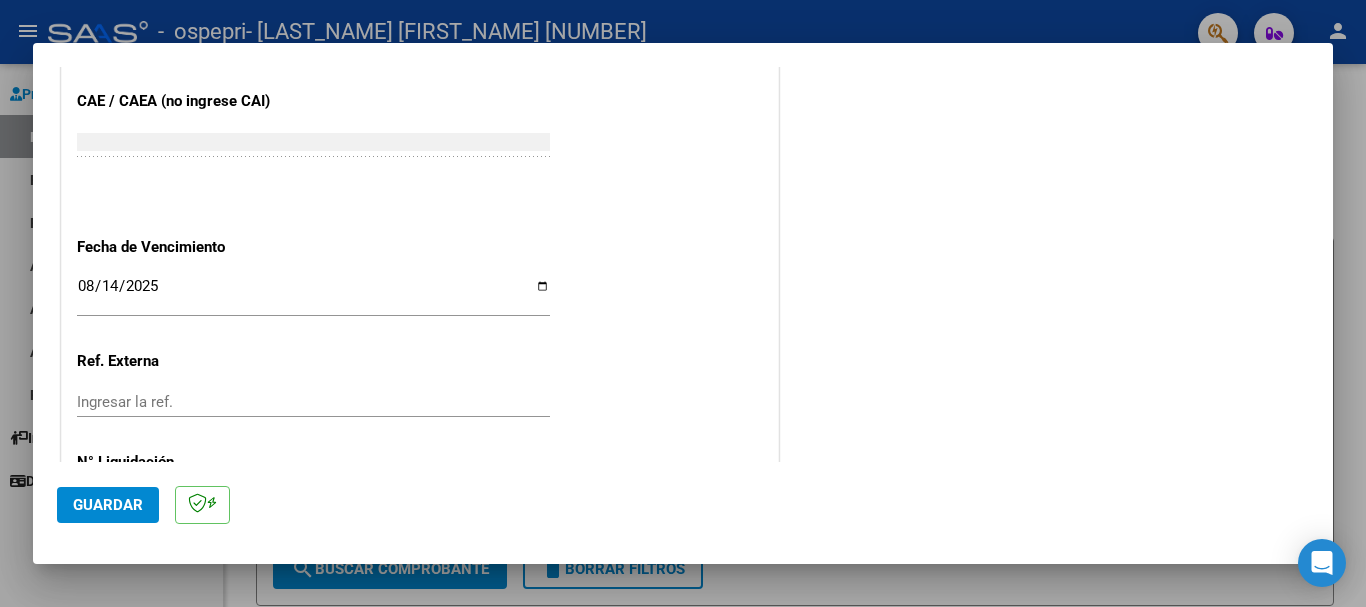 scroll, scrollTop: 1327, scrollLeft: 0, axis: vertical 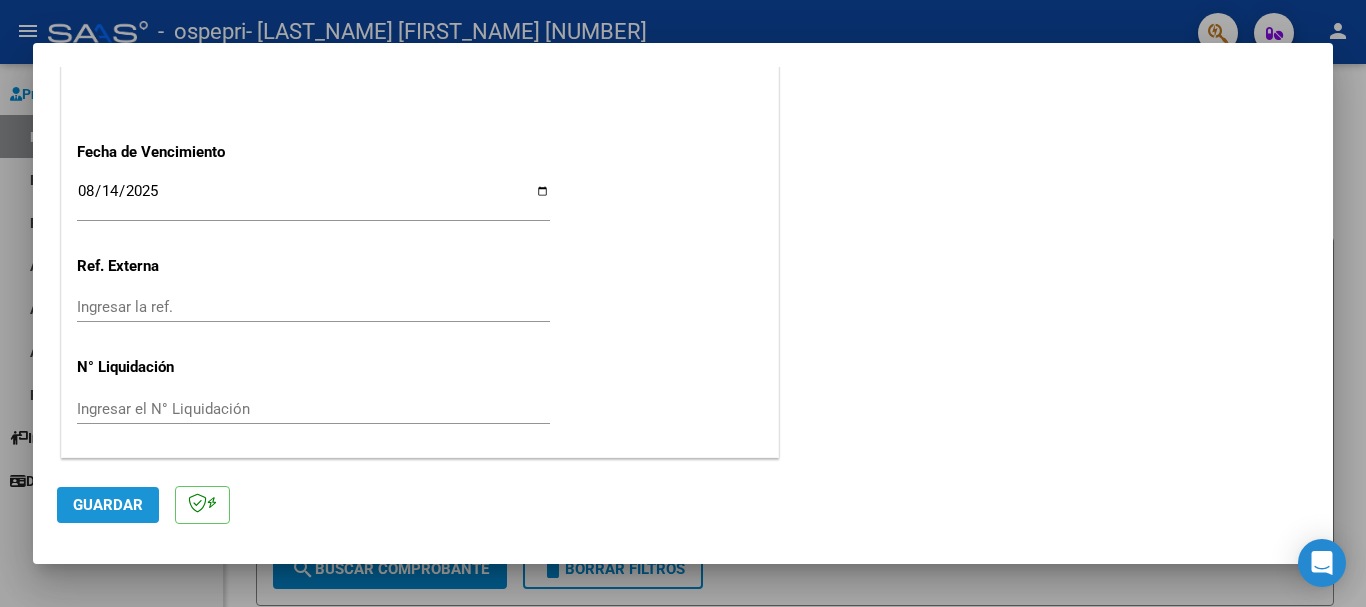 click on "Guardar" 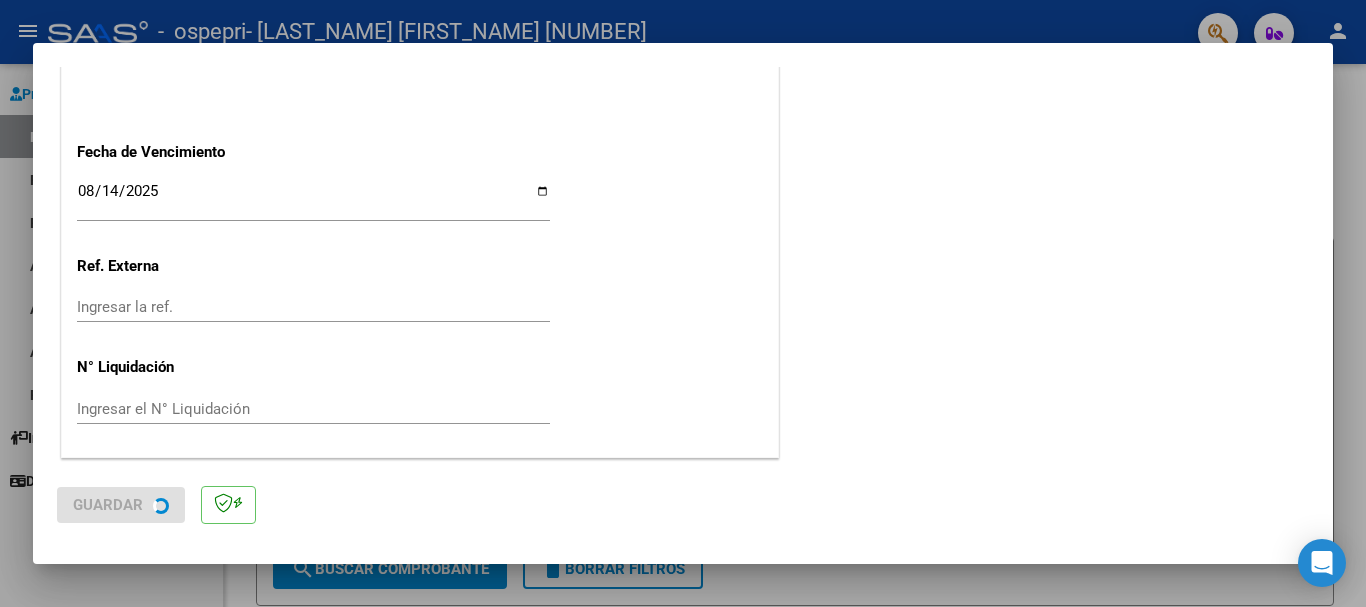 scroll, scrollTop: 0, scrollLeft: 0, axis: both 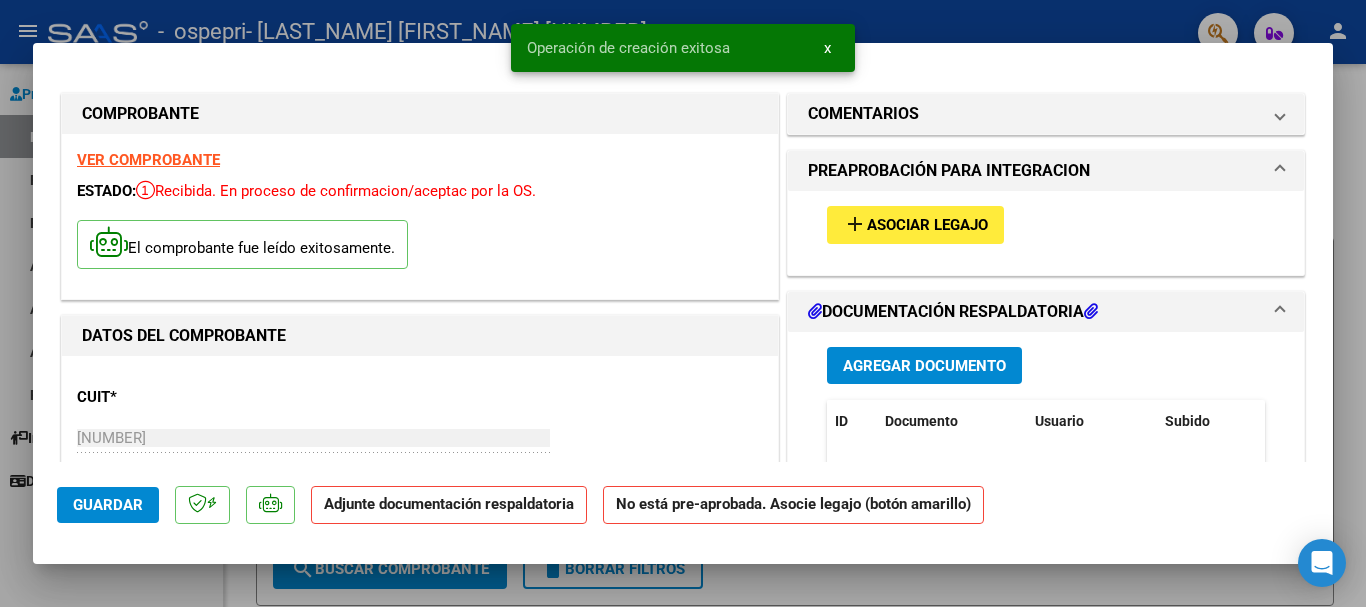 click on "Asociar Legajo" at bounding box center (927, 226) 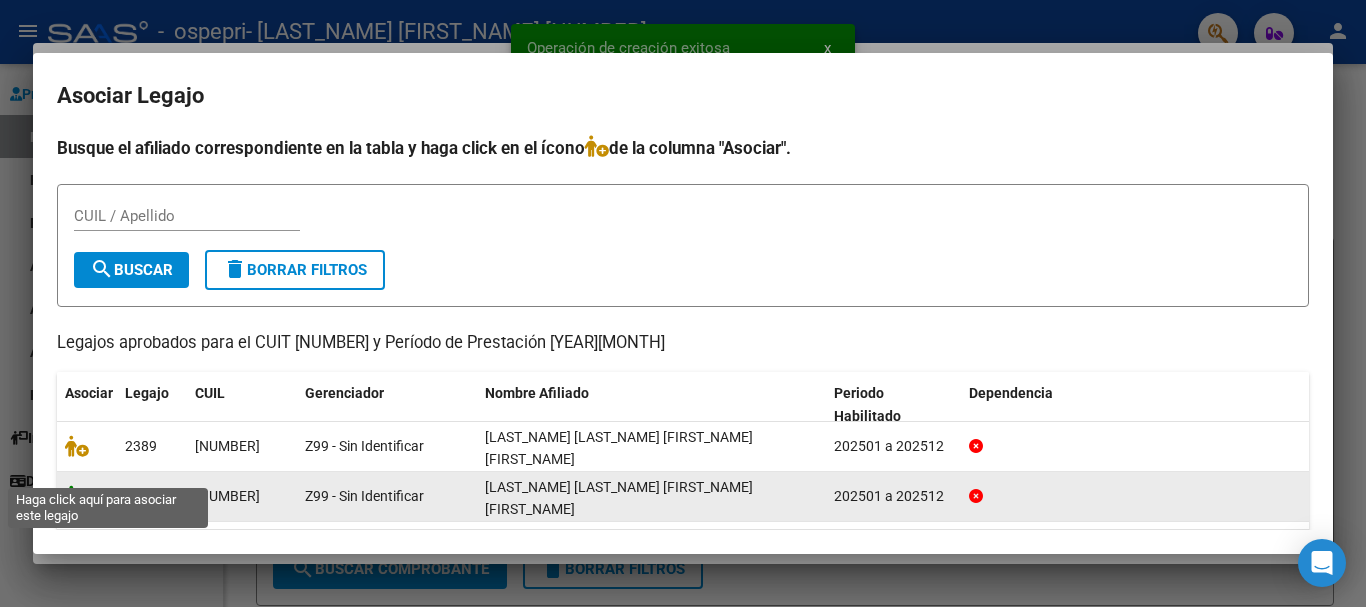 click 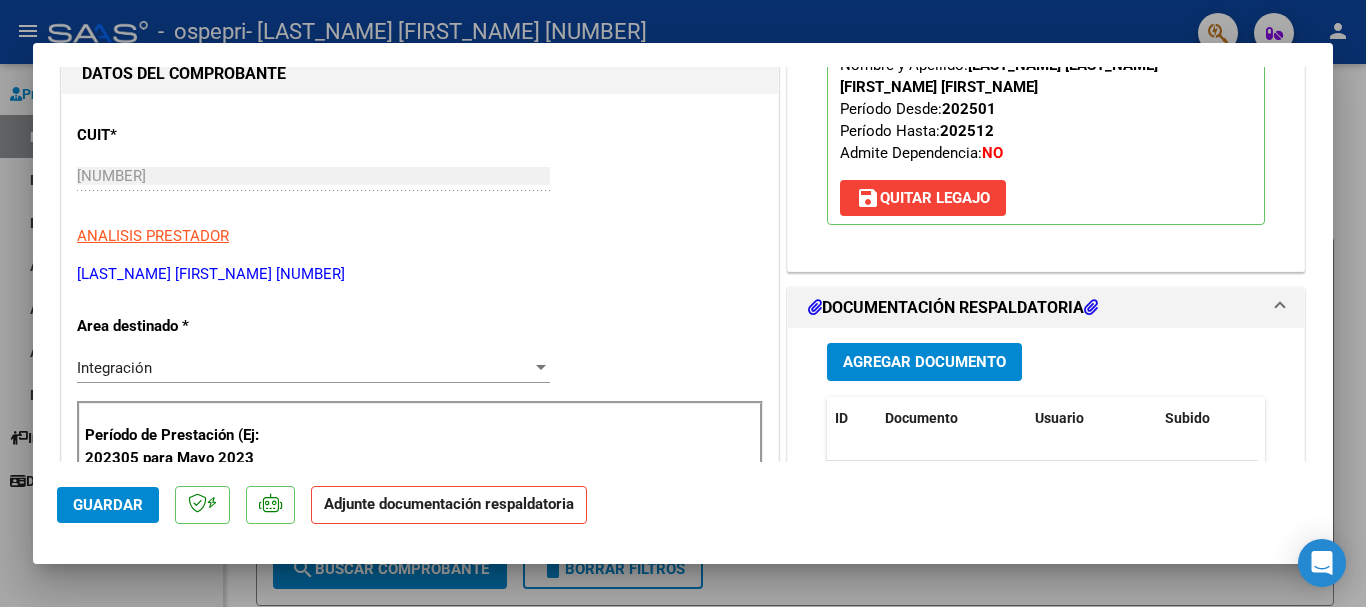 scroll, scrollTop: 300, scrollLeft: 0, axis: vertical 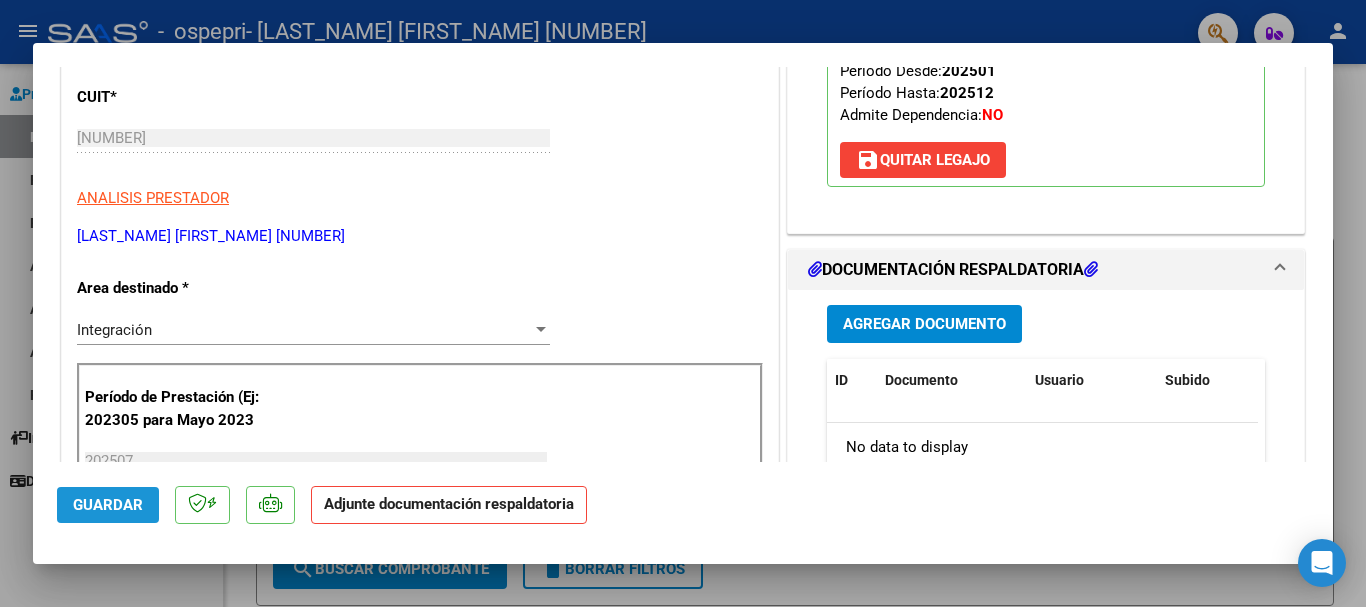 click on "Guardar" 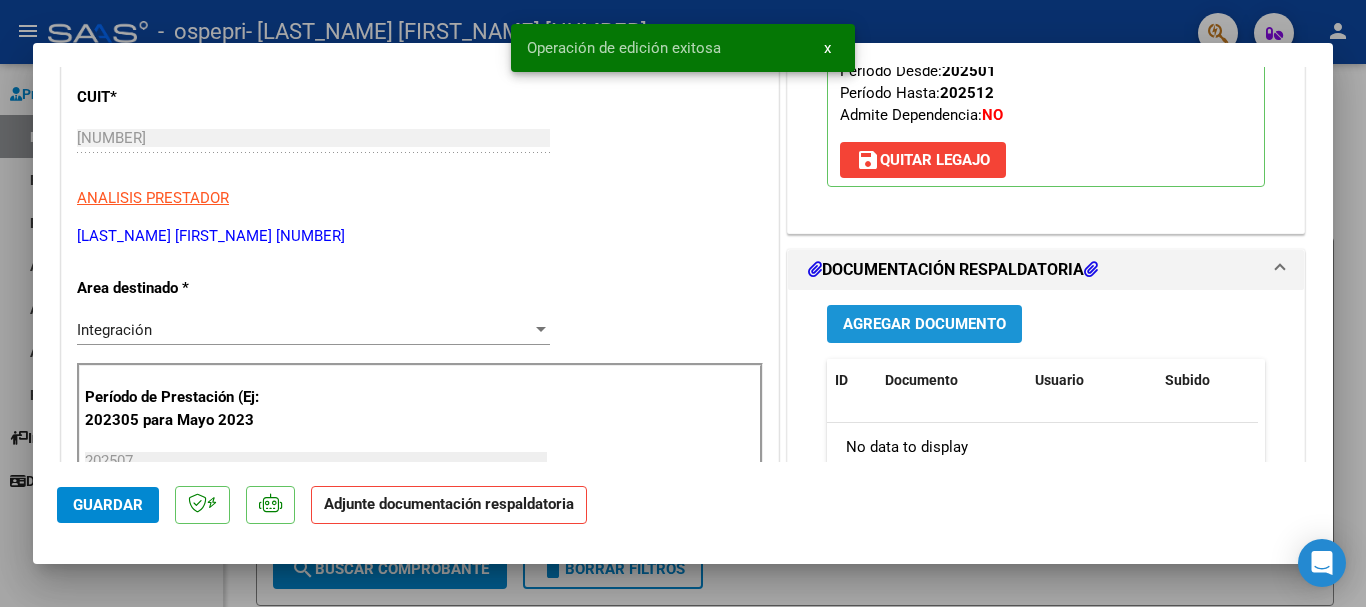 click on "Agregar Documento" at bounding box center (924, 325) 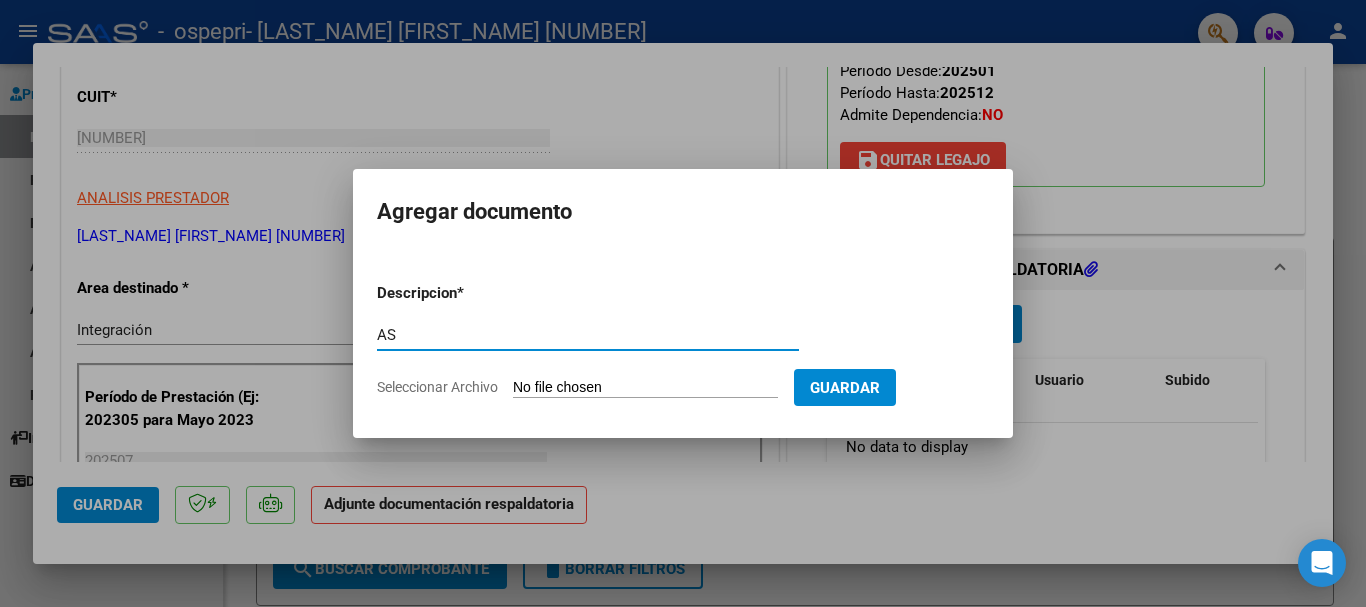 type on "A" 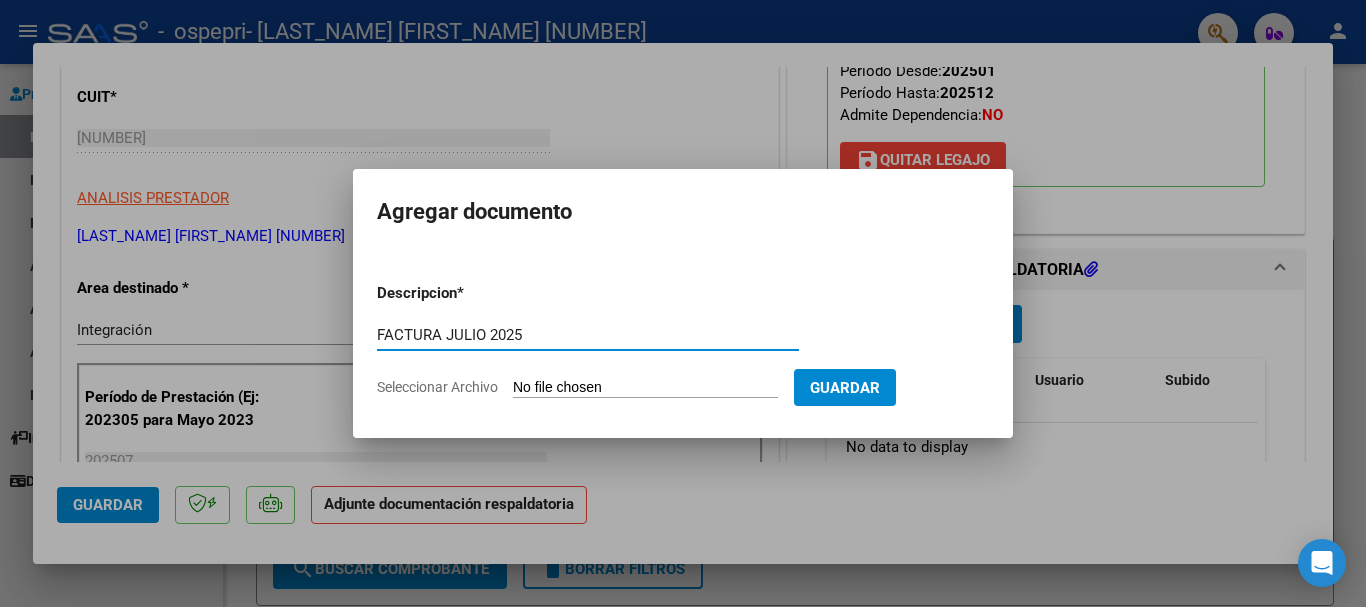 type on "FACTURA JULIO 2025" 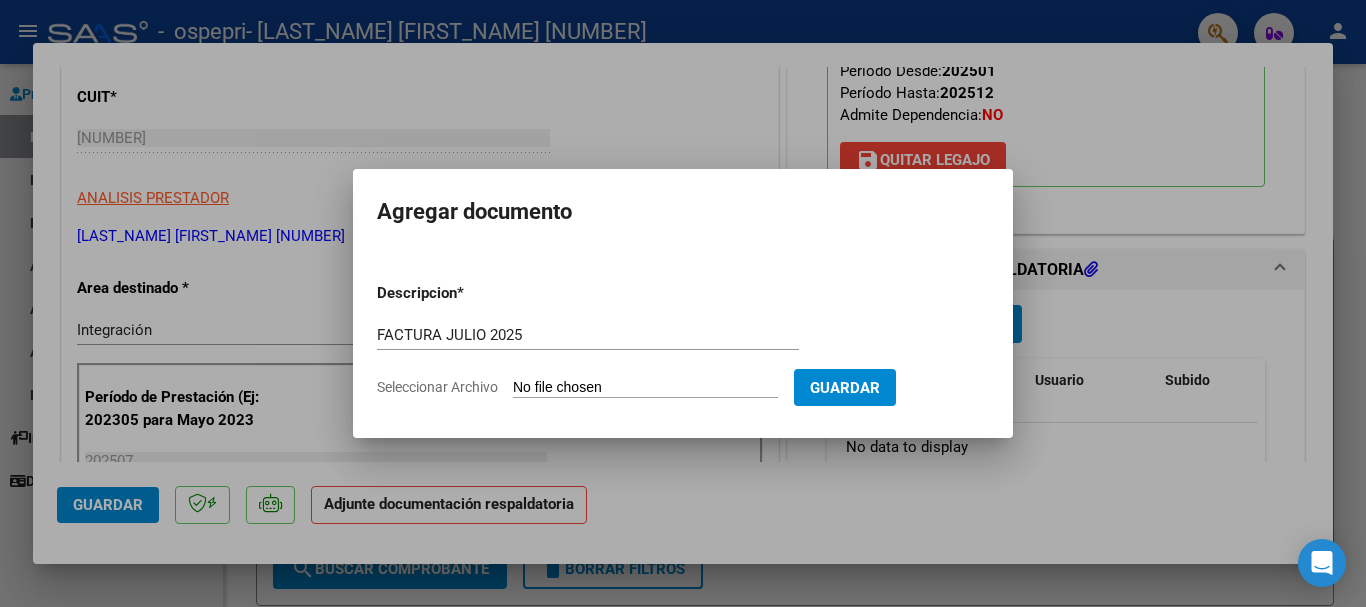 click on "Seleccionar Archivo" 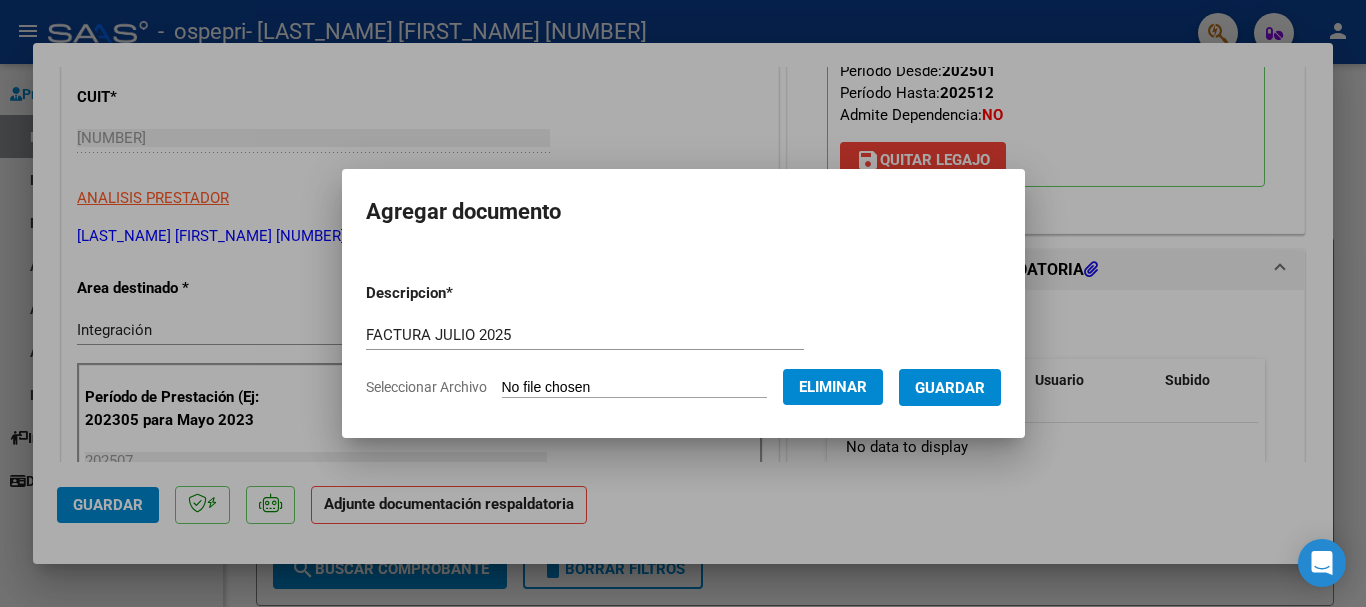 click on "Guardar" at bounding box center (950, 387) 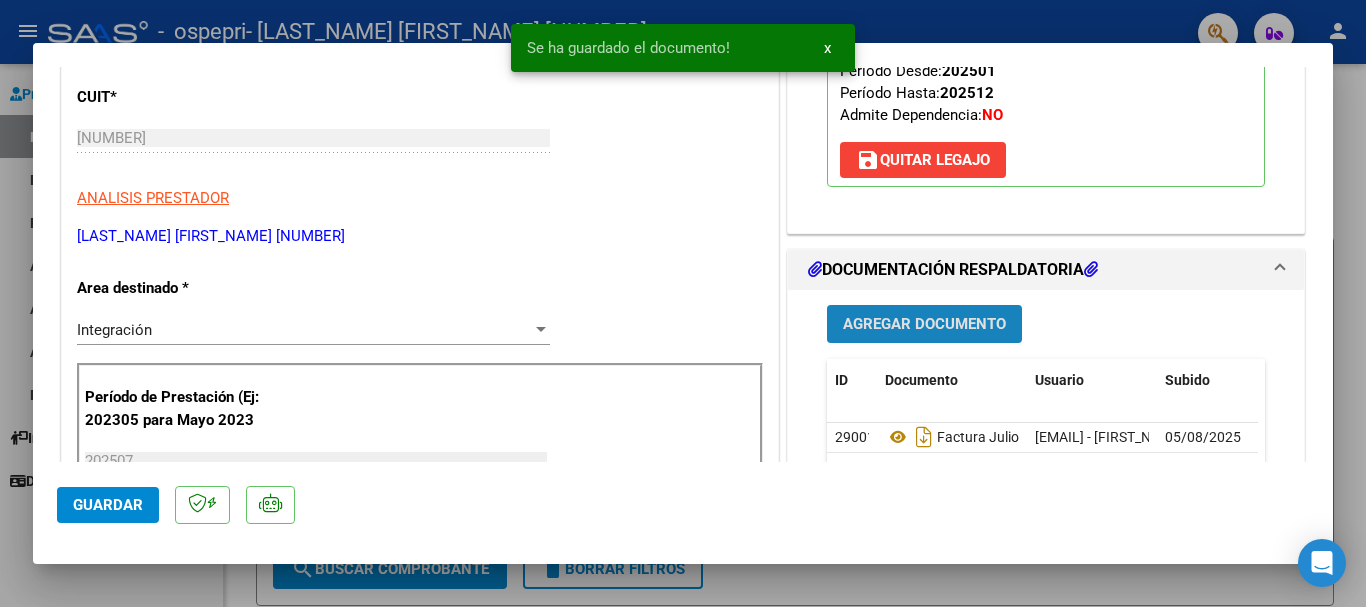 click on "Agregar Documento" at bounding box center [924, 325] 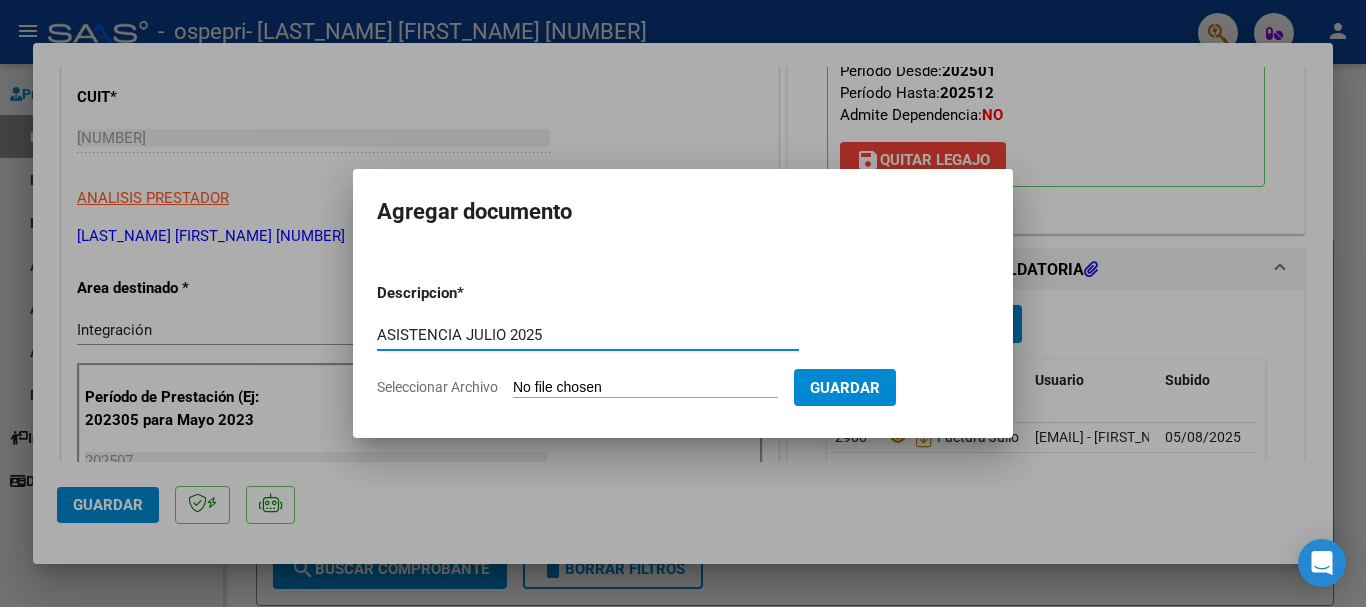 type on "ASISTENCIA JULIO 2025" 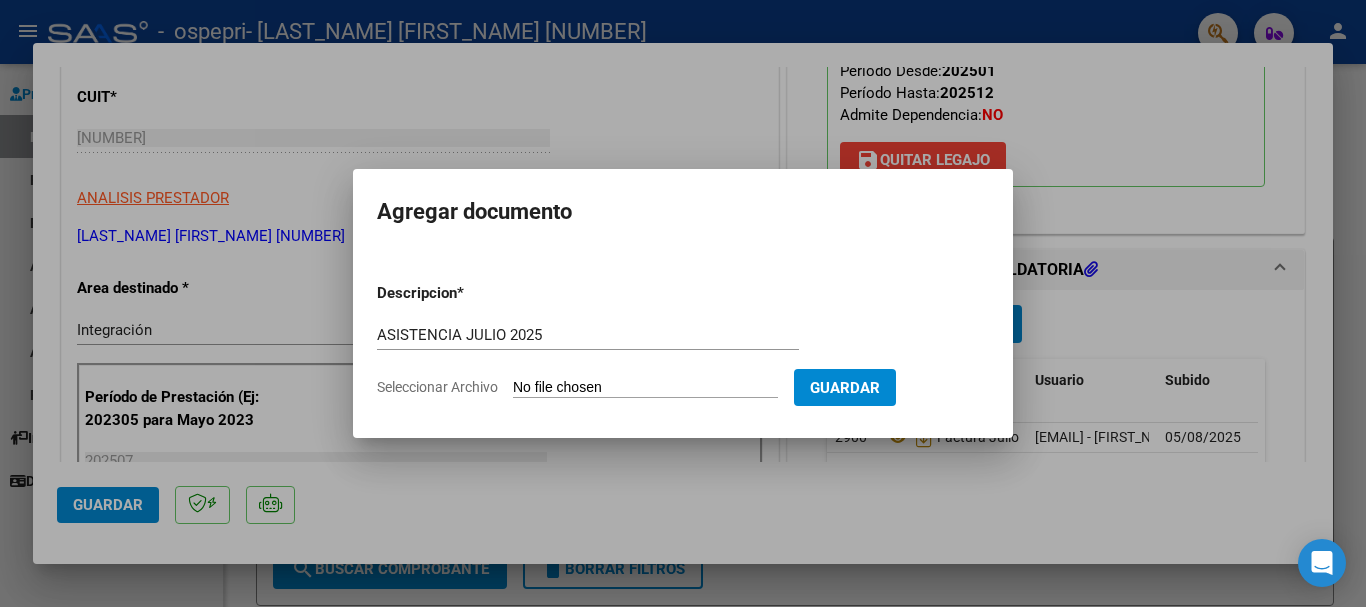 click on "Seleccionar Archivo" 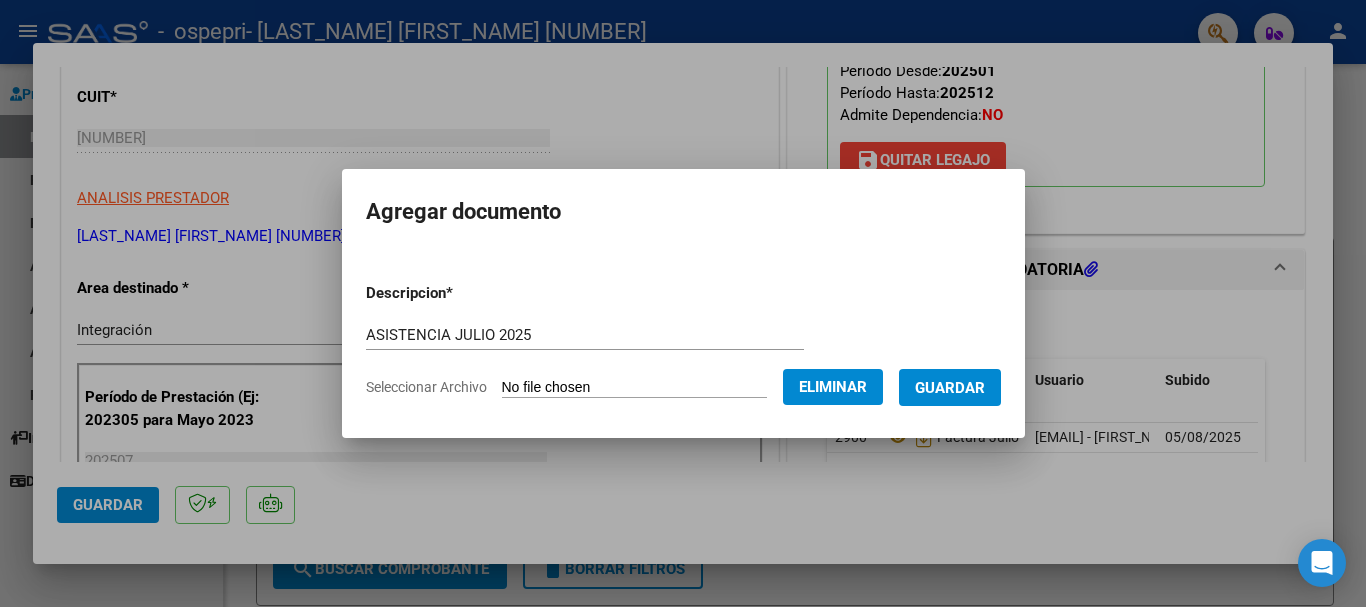 click on "Guardar" at bounding box center (950, 387) 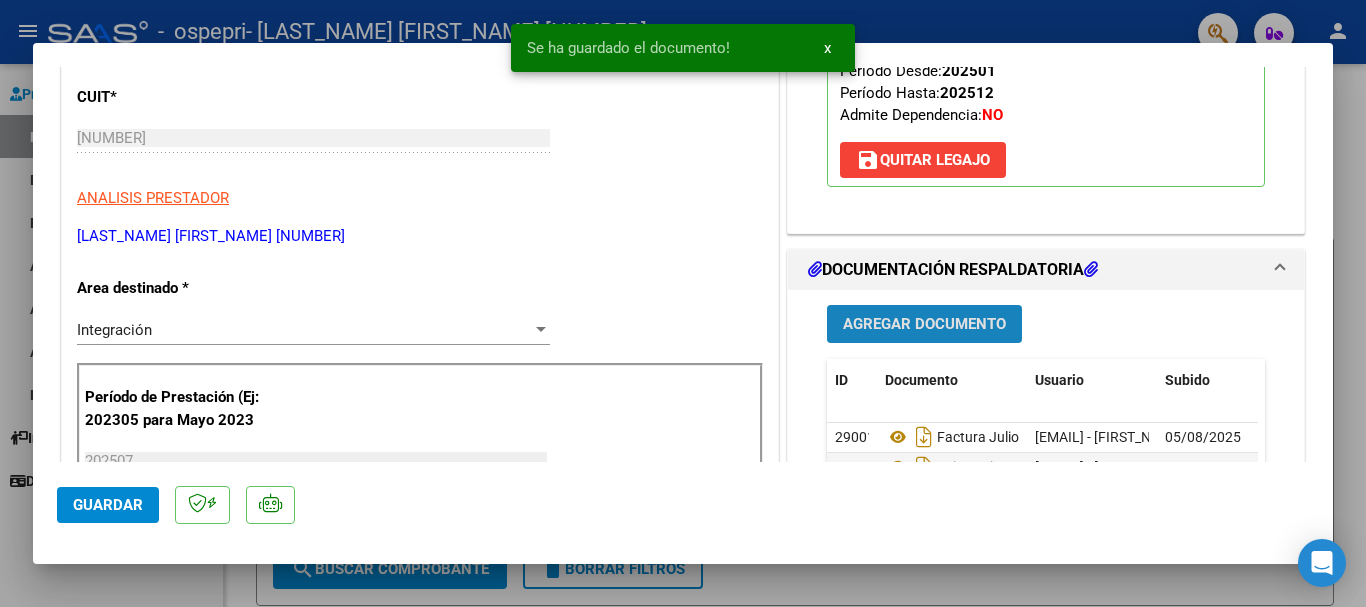 click on "Agregar Documento" at bounding box center (924, 325) 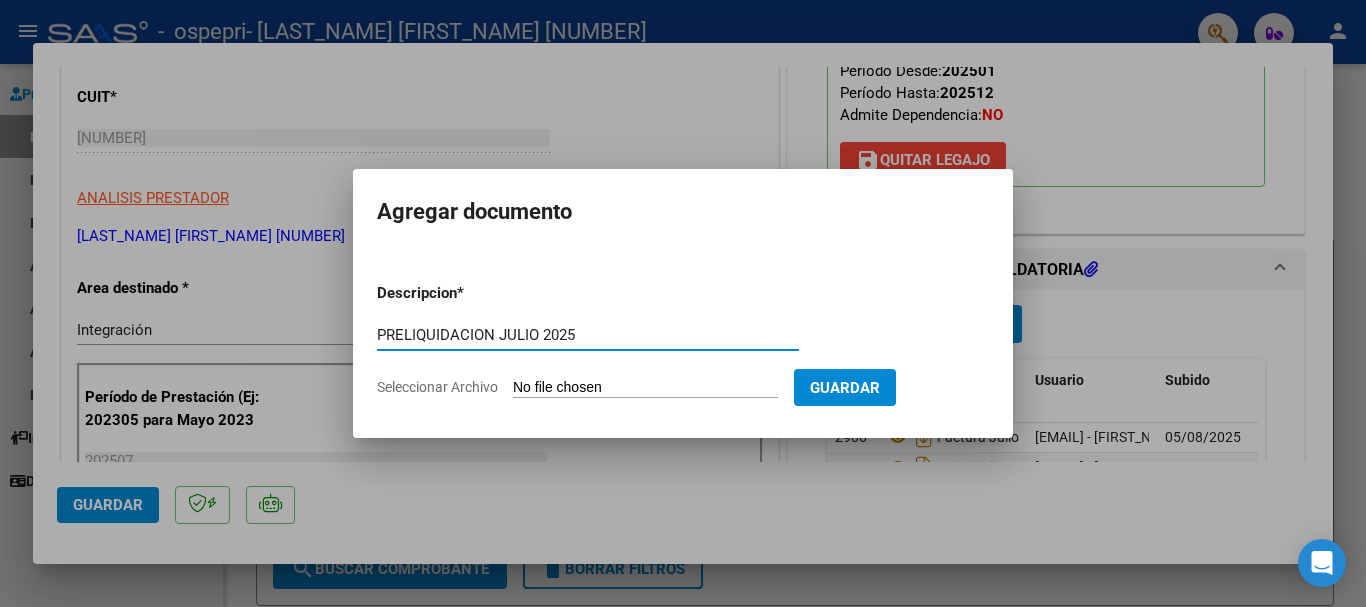 type on "PRELIQUIDACION JULIO 2025" 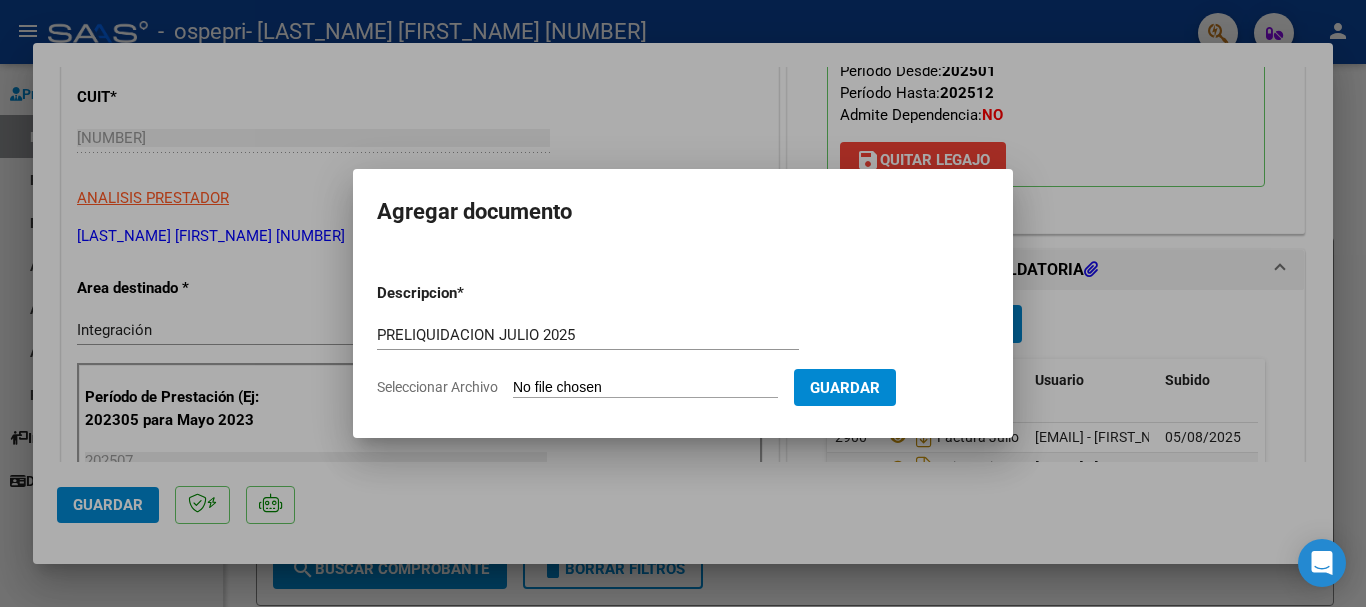 click on "Seleccionar Archivo" at bounding box center [645, 388] 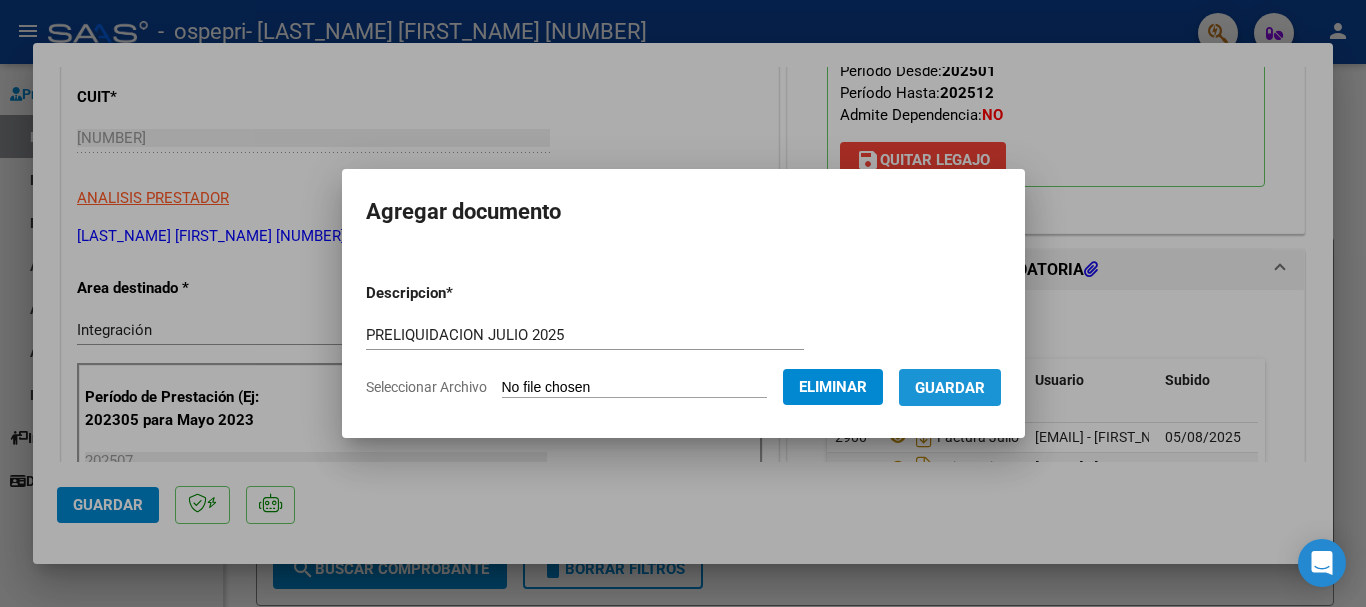 click on "Guardar" at bounding box center (950, 388) 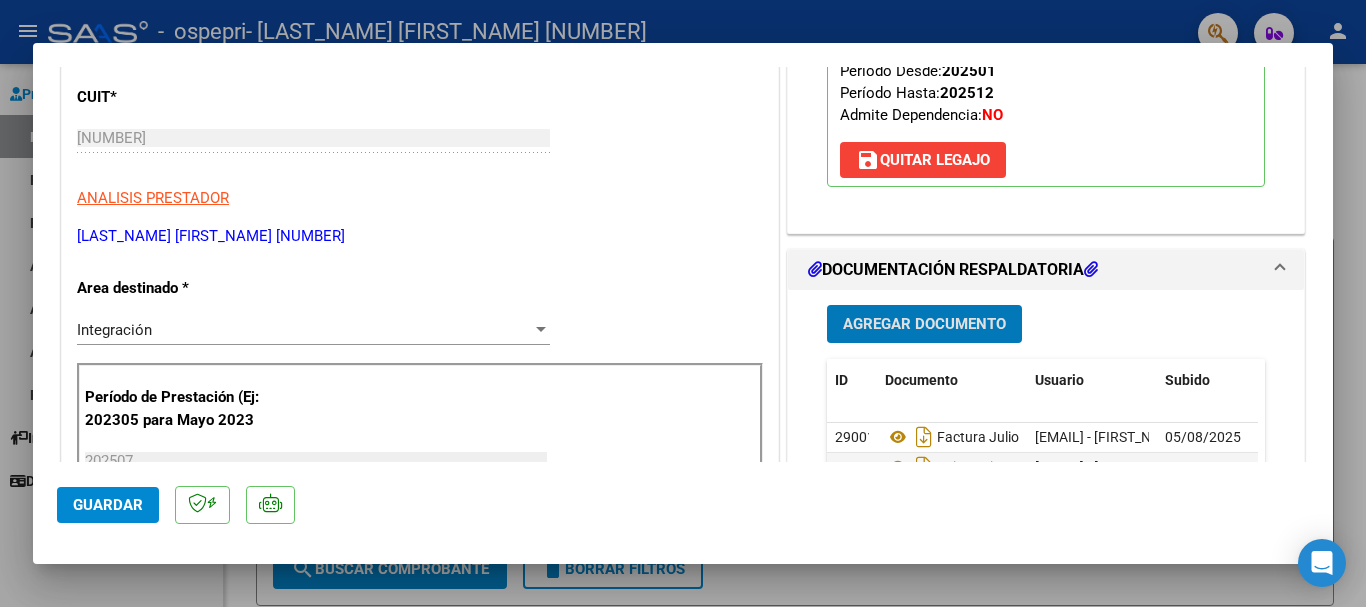 click on "Guardar" 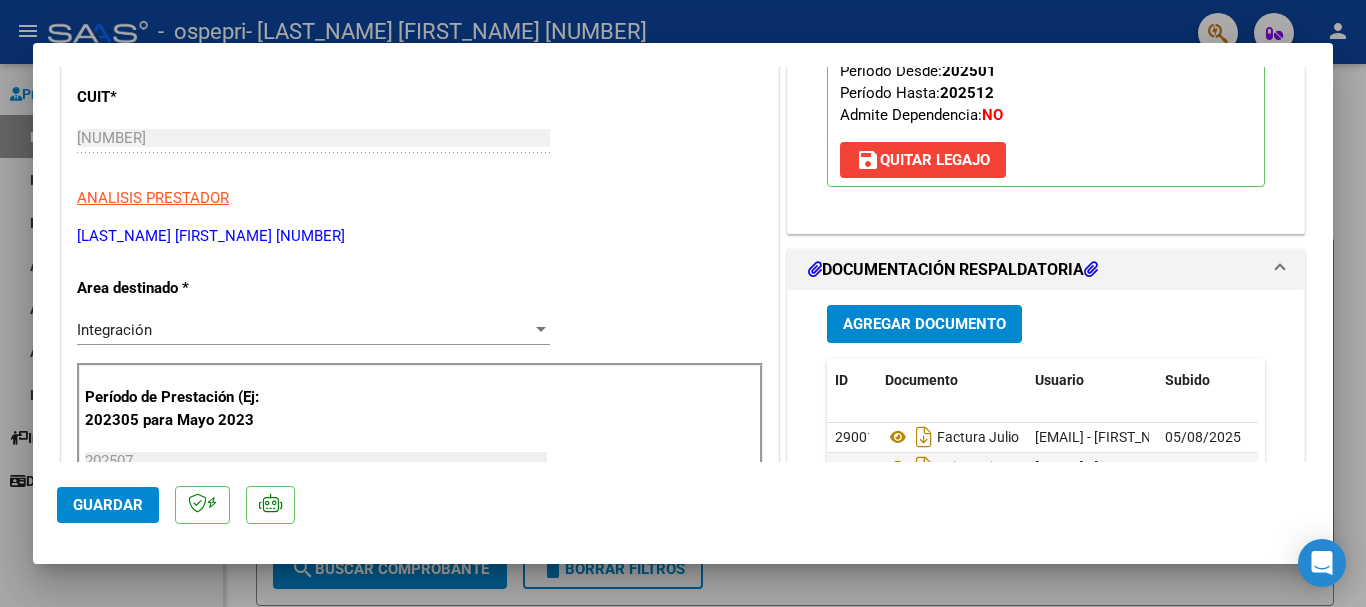 click on "Guardar" 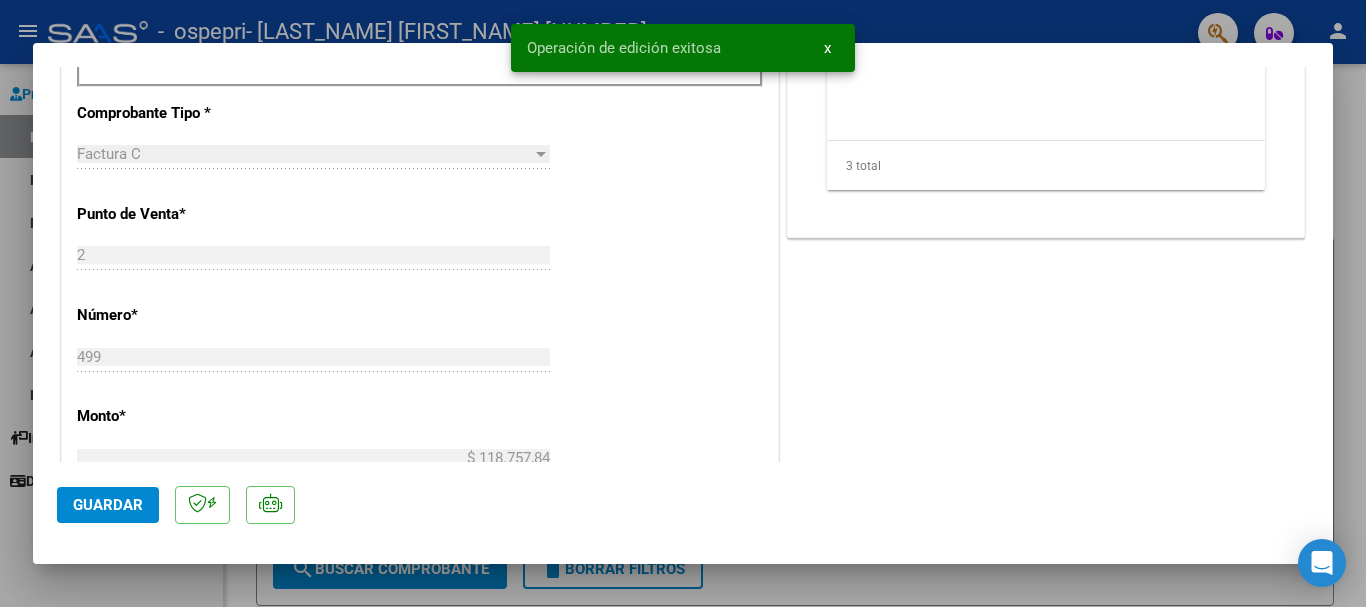 scroll, scrollTop: 800, scrollLeft: 0, axis: vertical 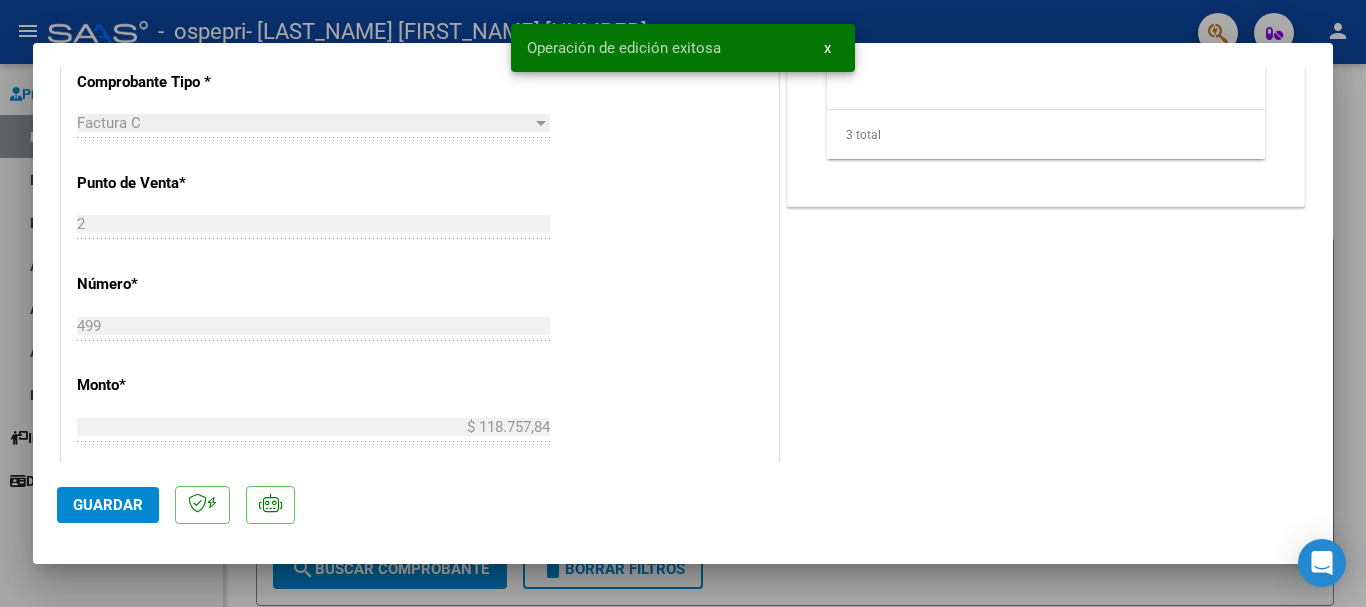 click at bounding box center [683, 303] 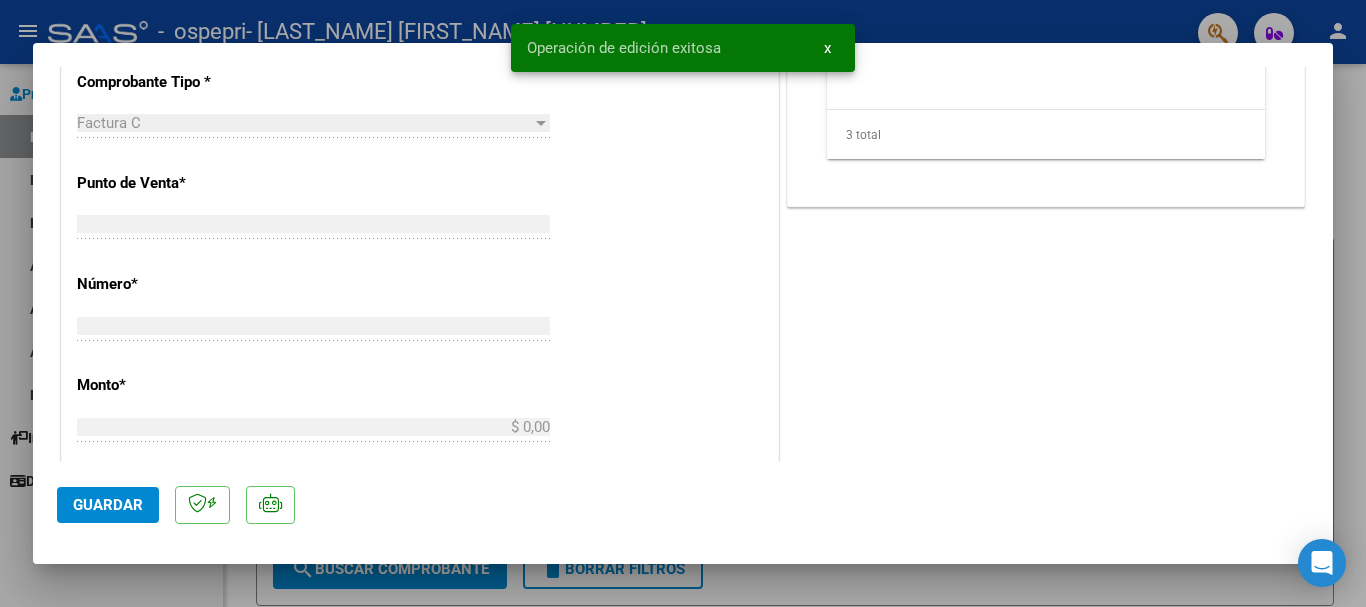 scroll, scrollTop: 0, scrollLeft: 0, axis: both 